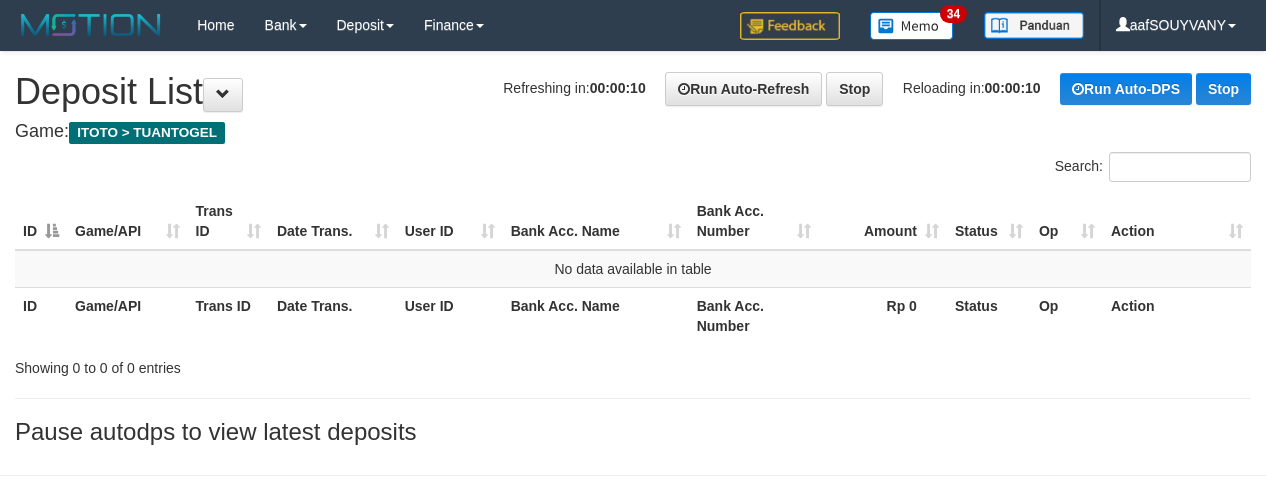scroll, scrollTop: 0, scrollLeft: 0, axis: both 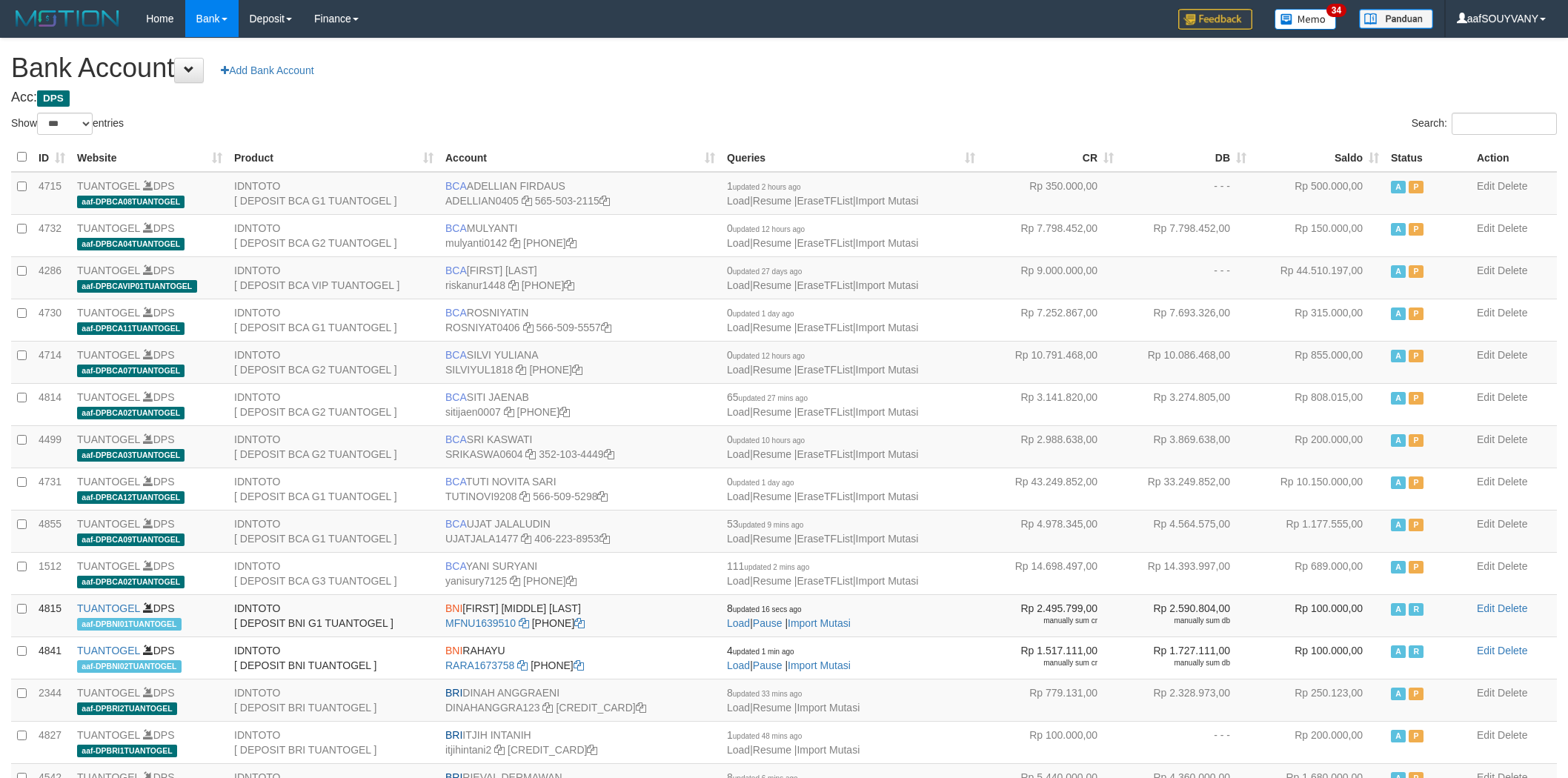 select on "***" 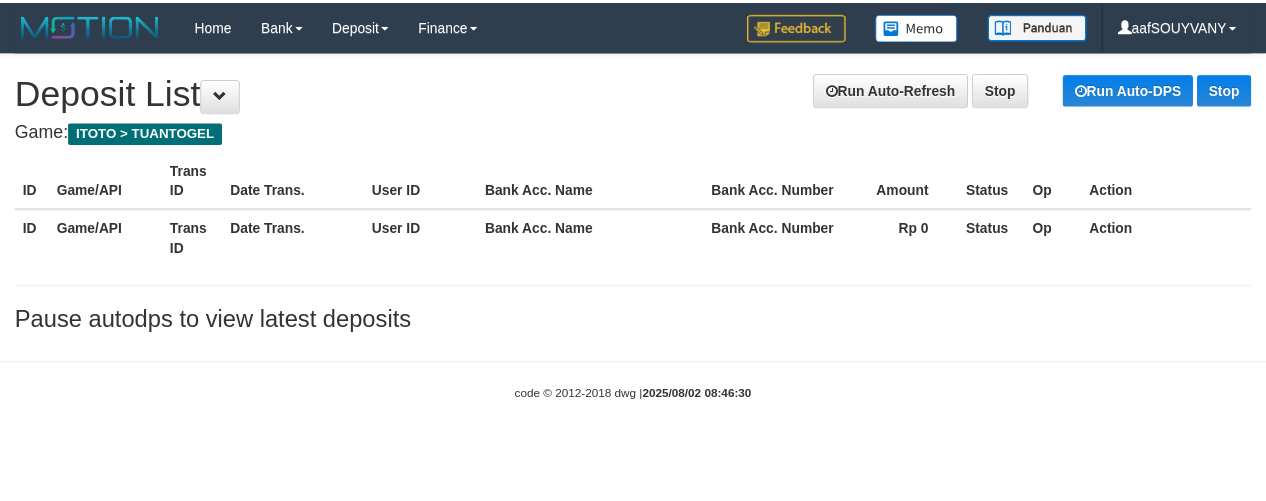 scroll, scrollTop: 0, scrollLeft: 0, axis: both 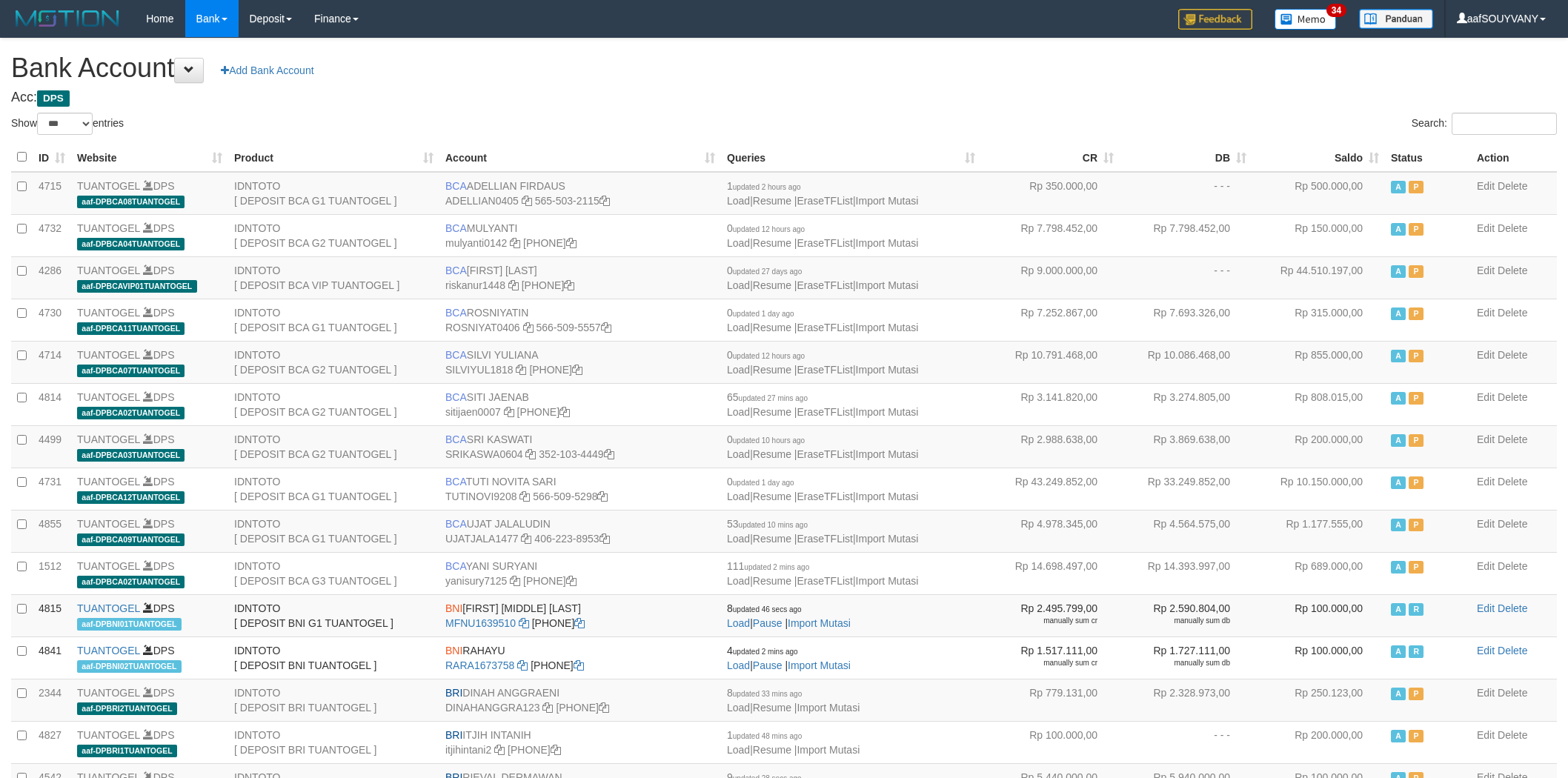 select on "***" 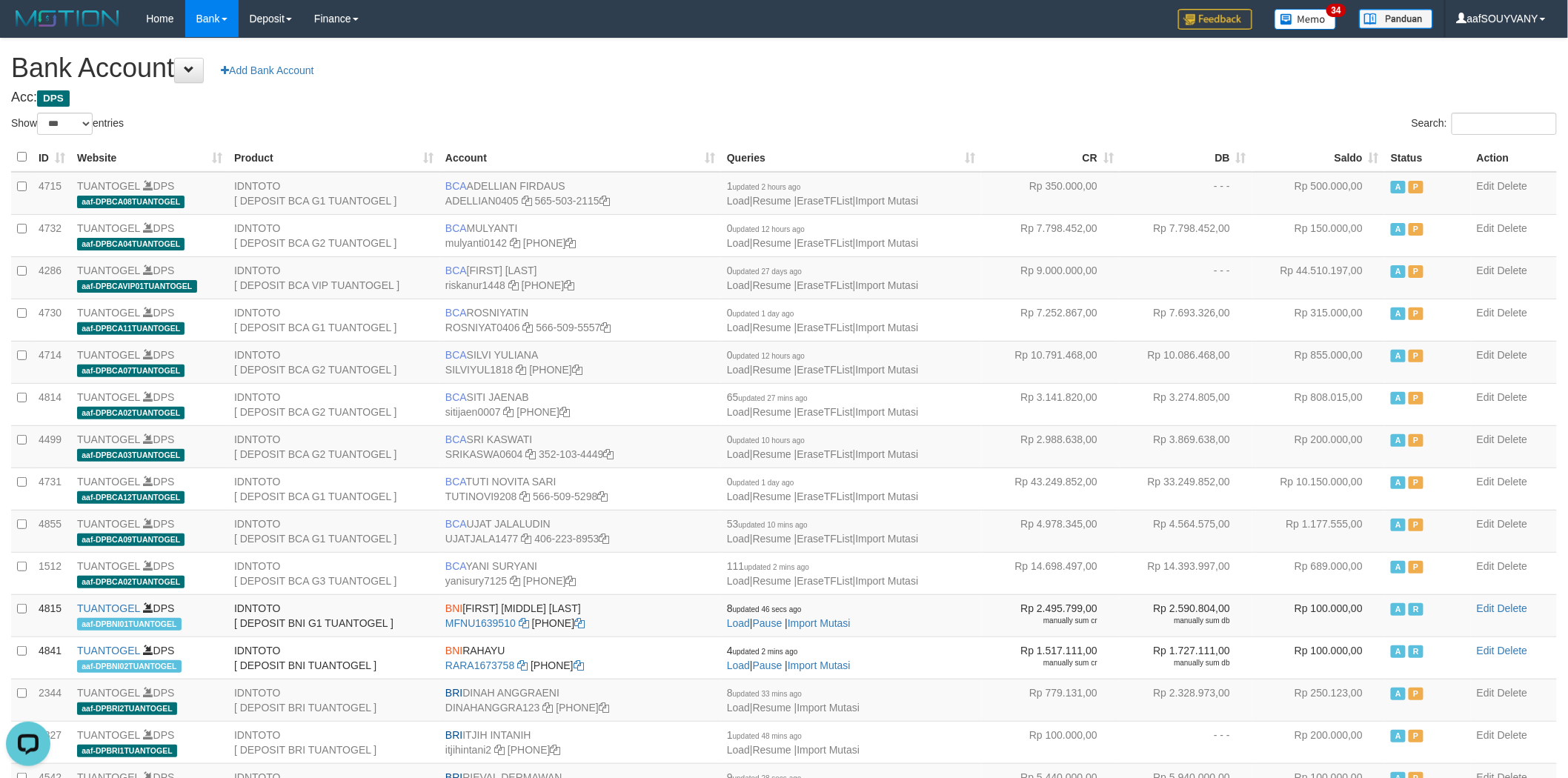 scroll, scrollTop: 0, scrollLeft: 0, axis: both 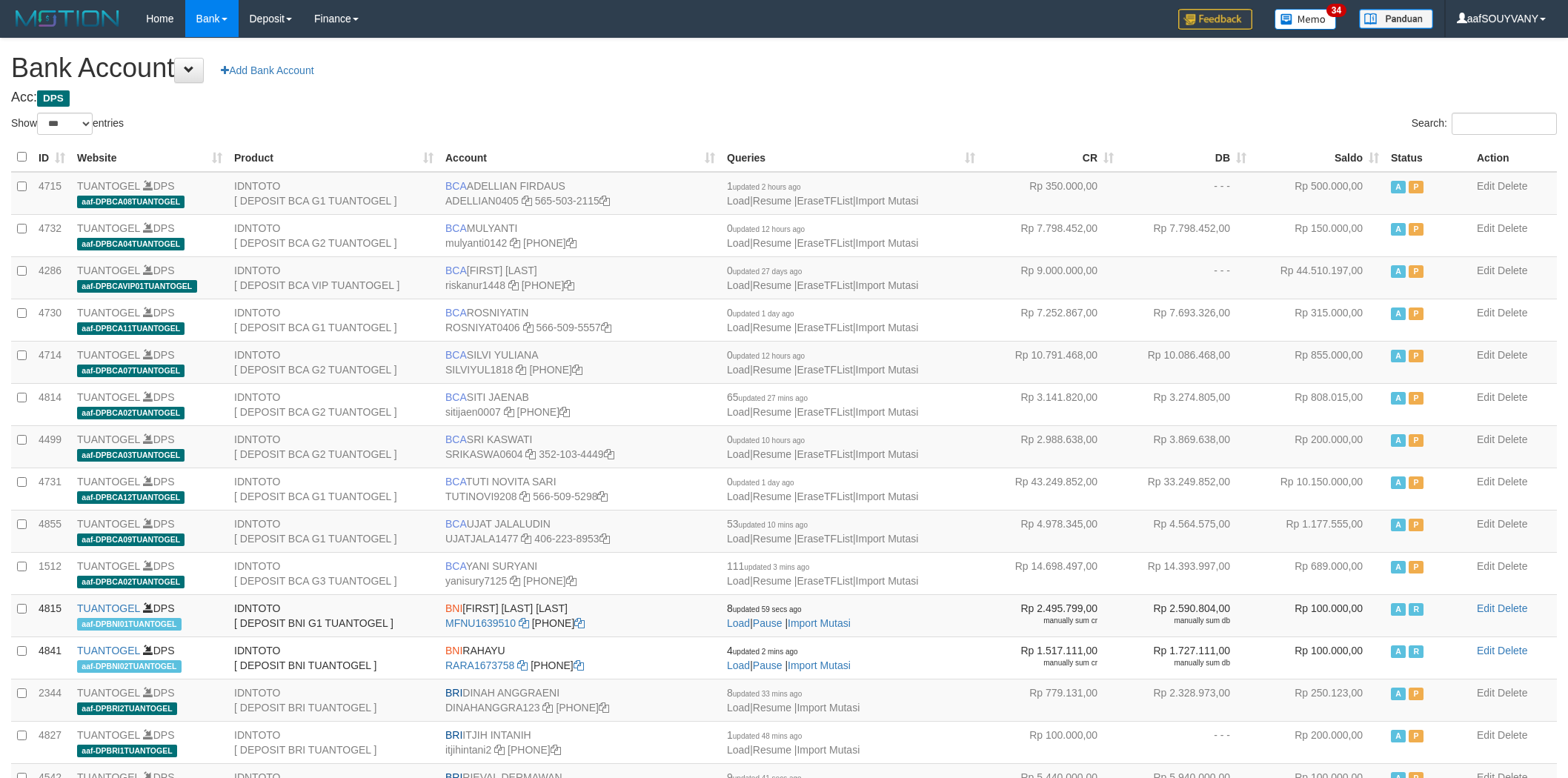 select on "***" 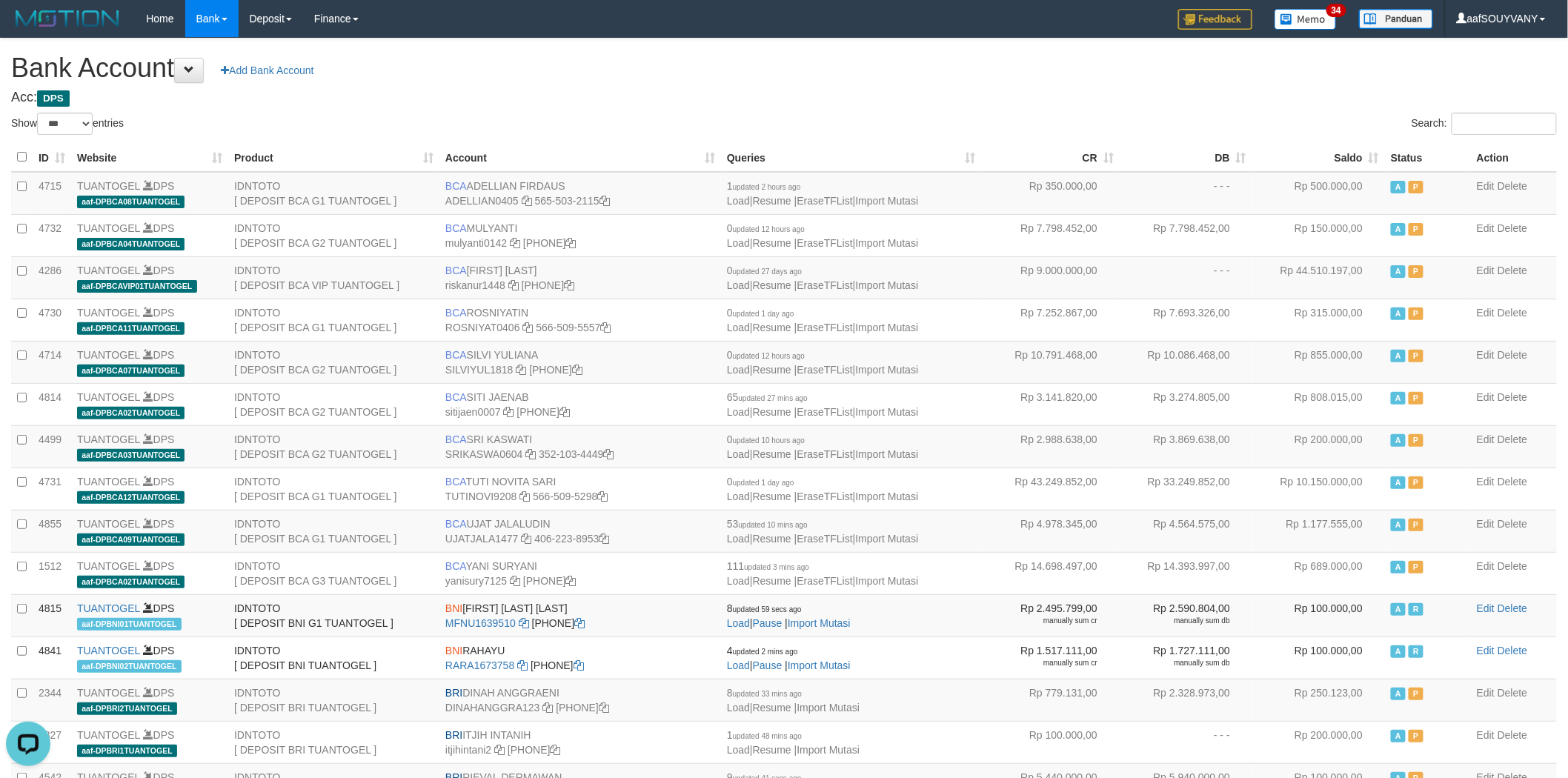 scroll, scrollTop: 0, scrollLeft: 0, axis: both 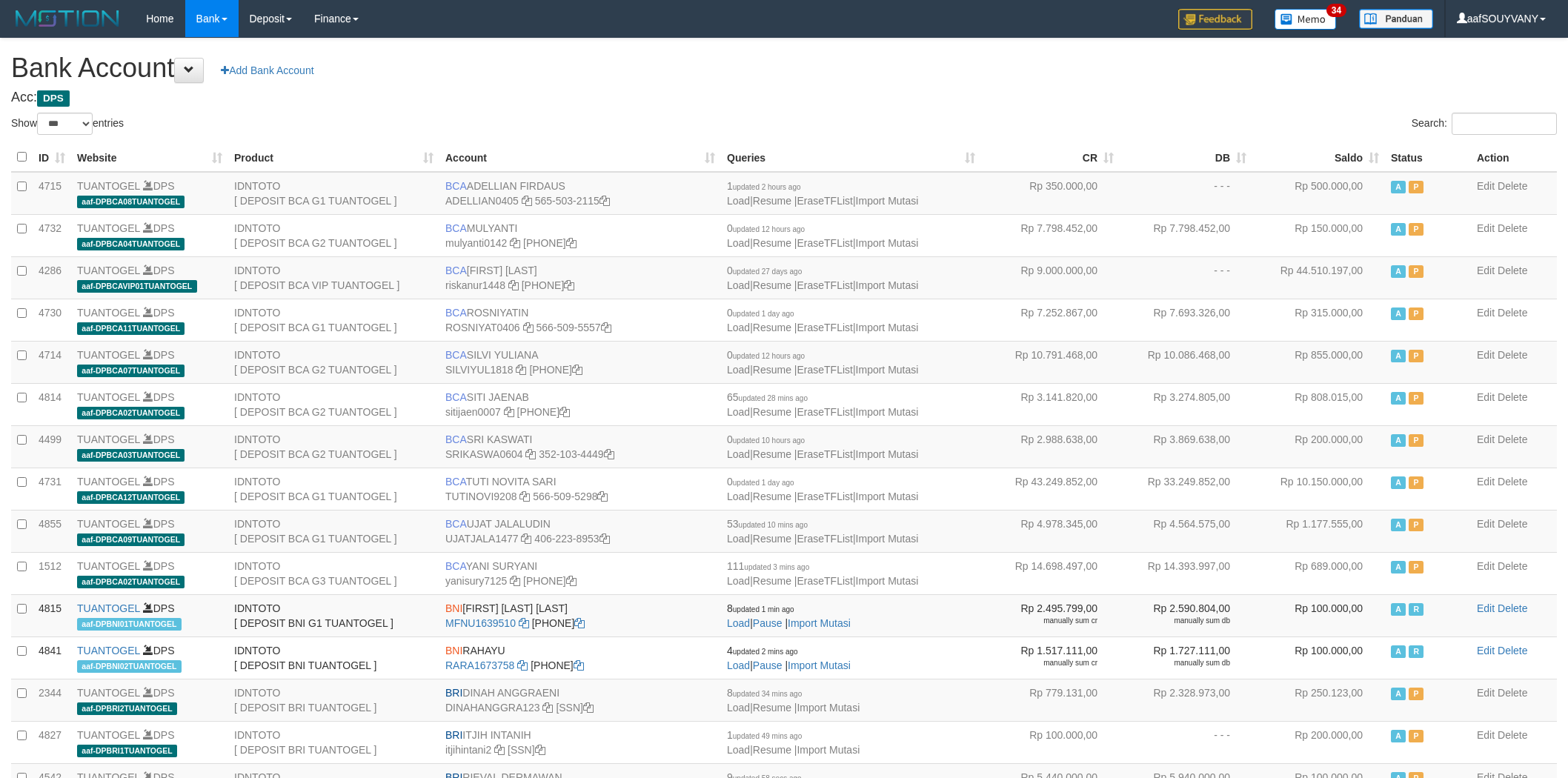 select on "***" 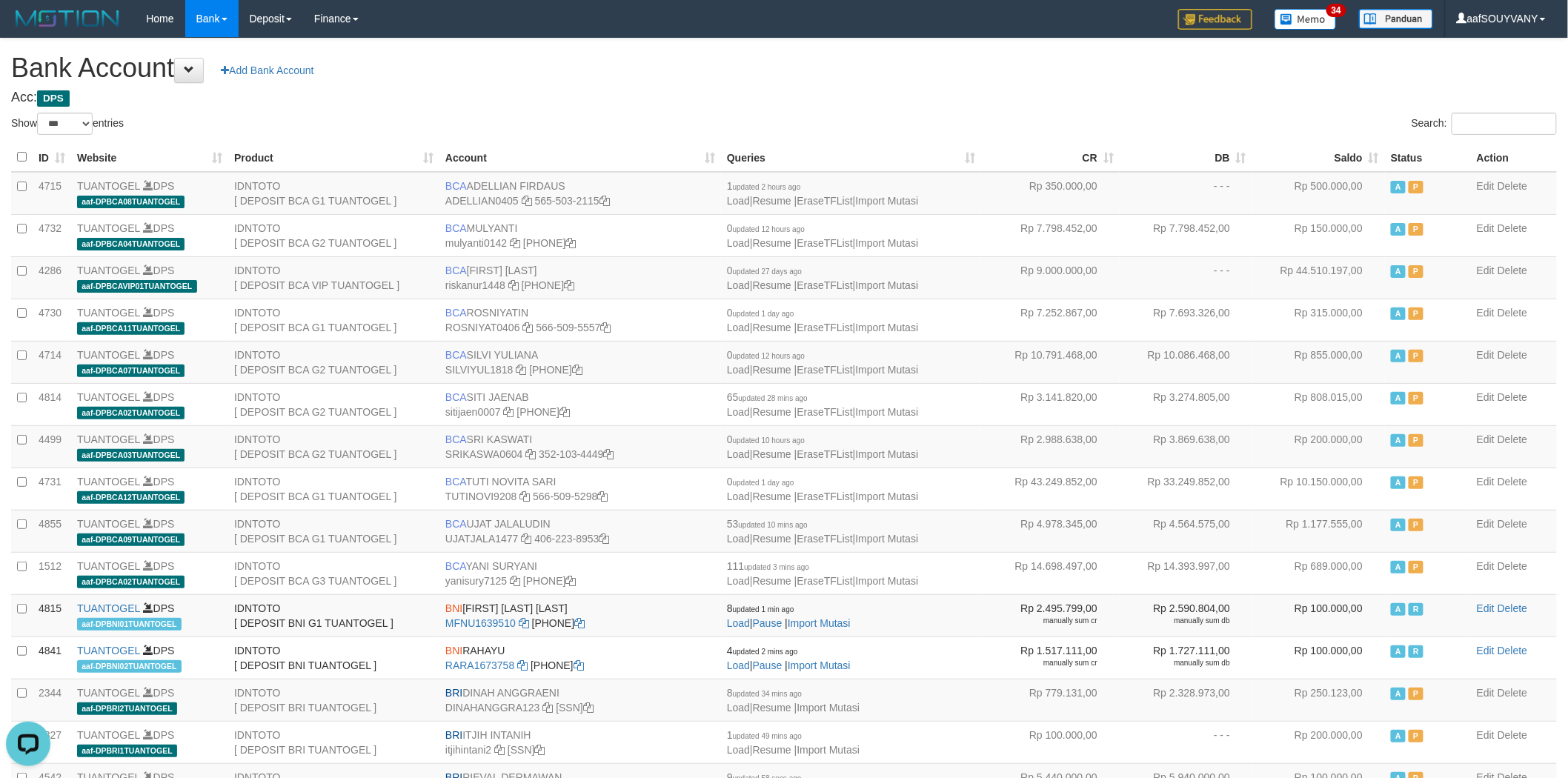 scroll, scrollTop: 0, scrollLeft: 0, axis: both 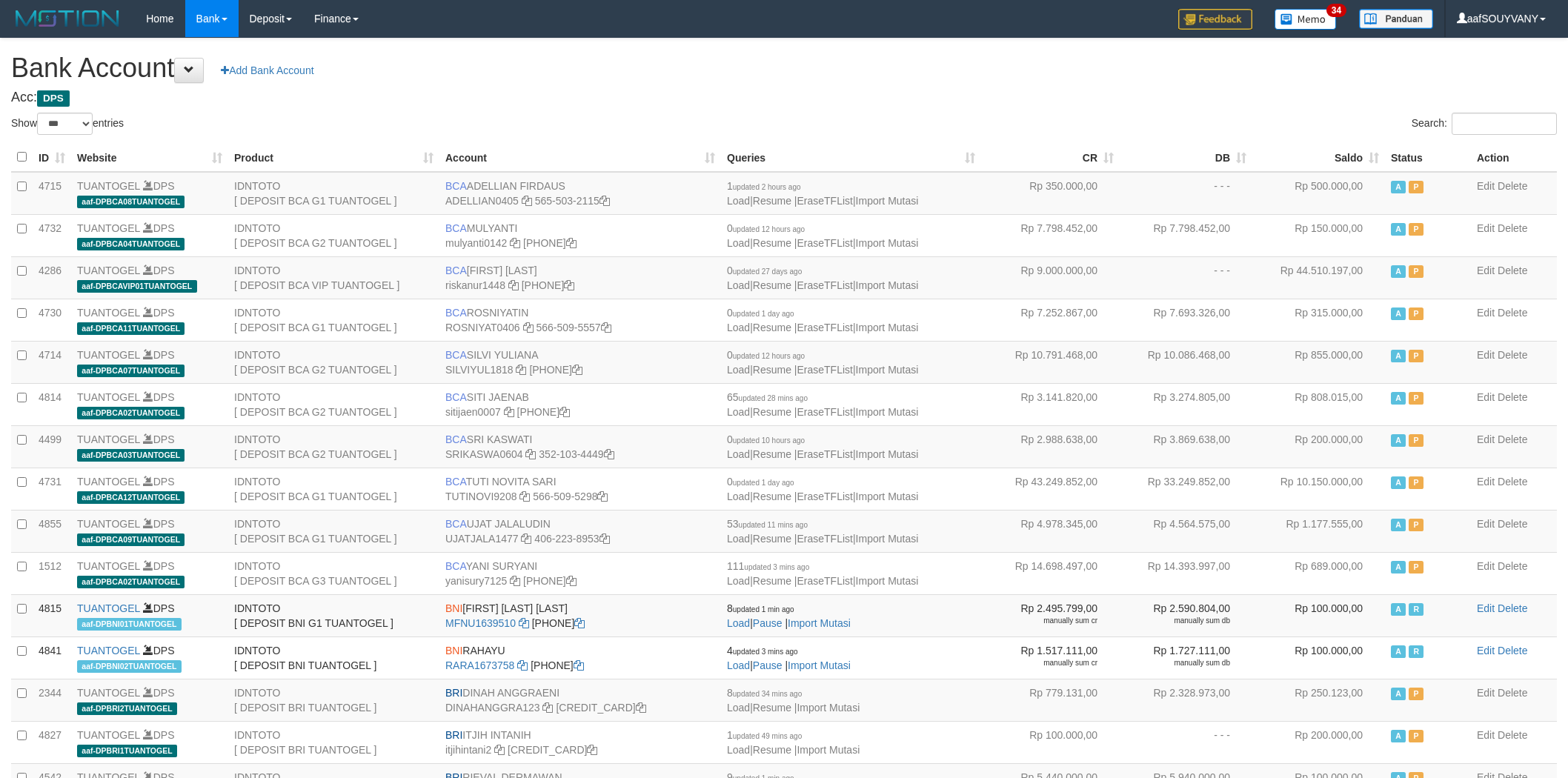select on "***" 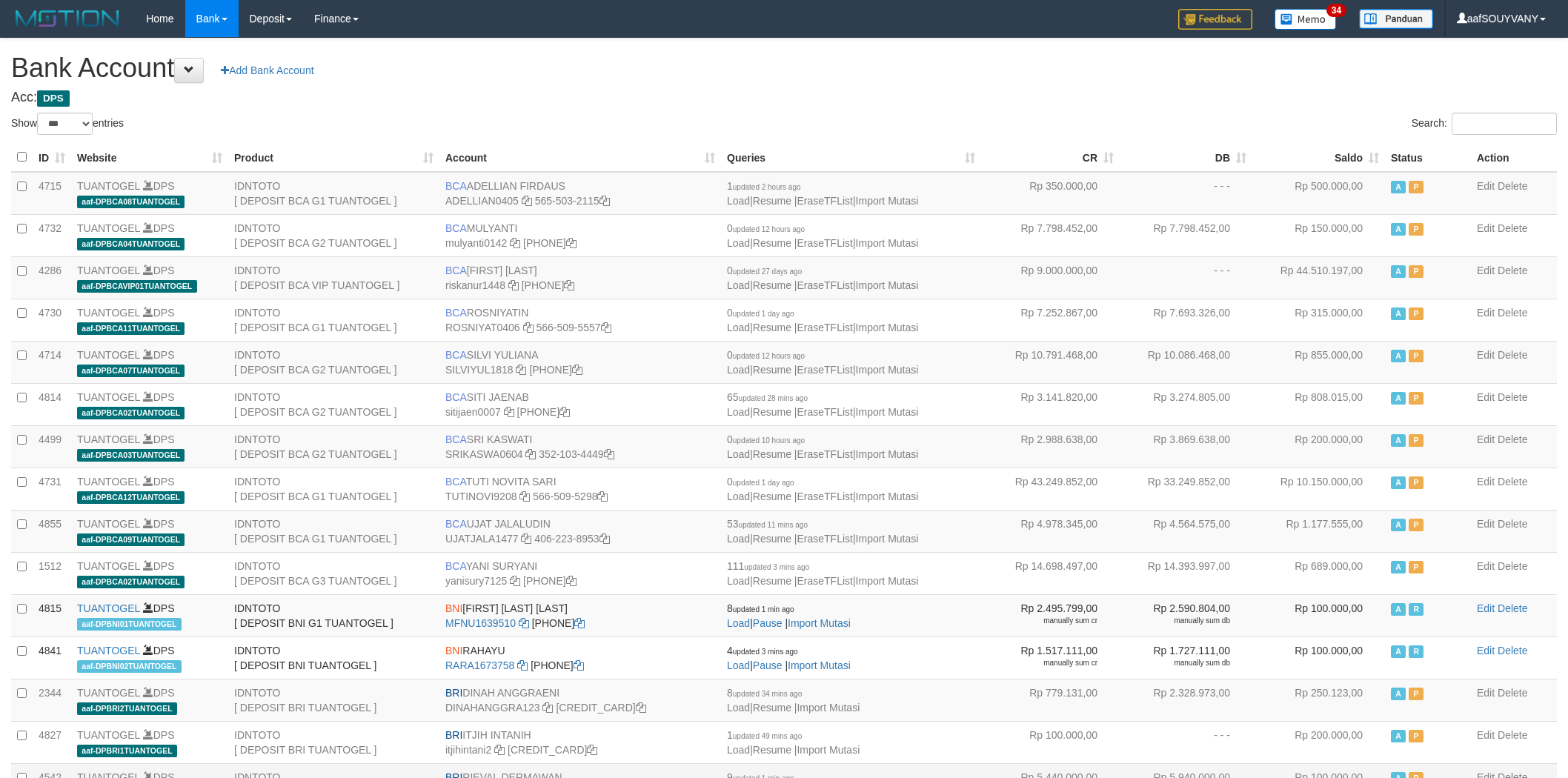 scroll, scrollTop: 0, scrollLeft: 0, axis: both 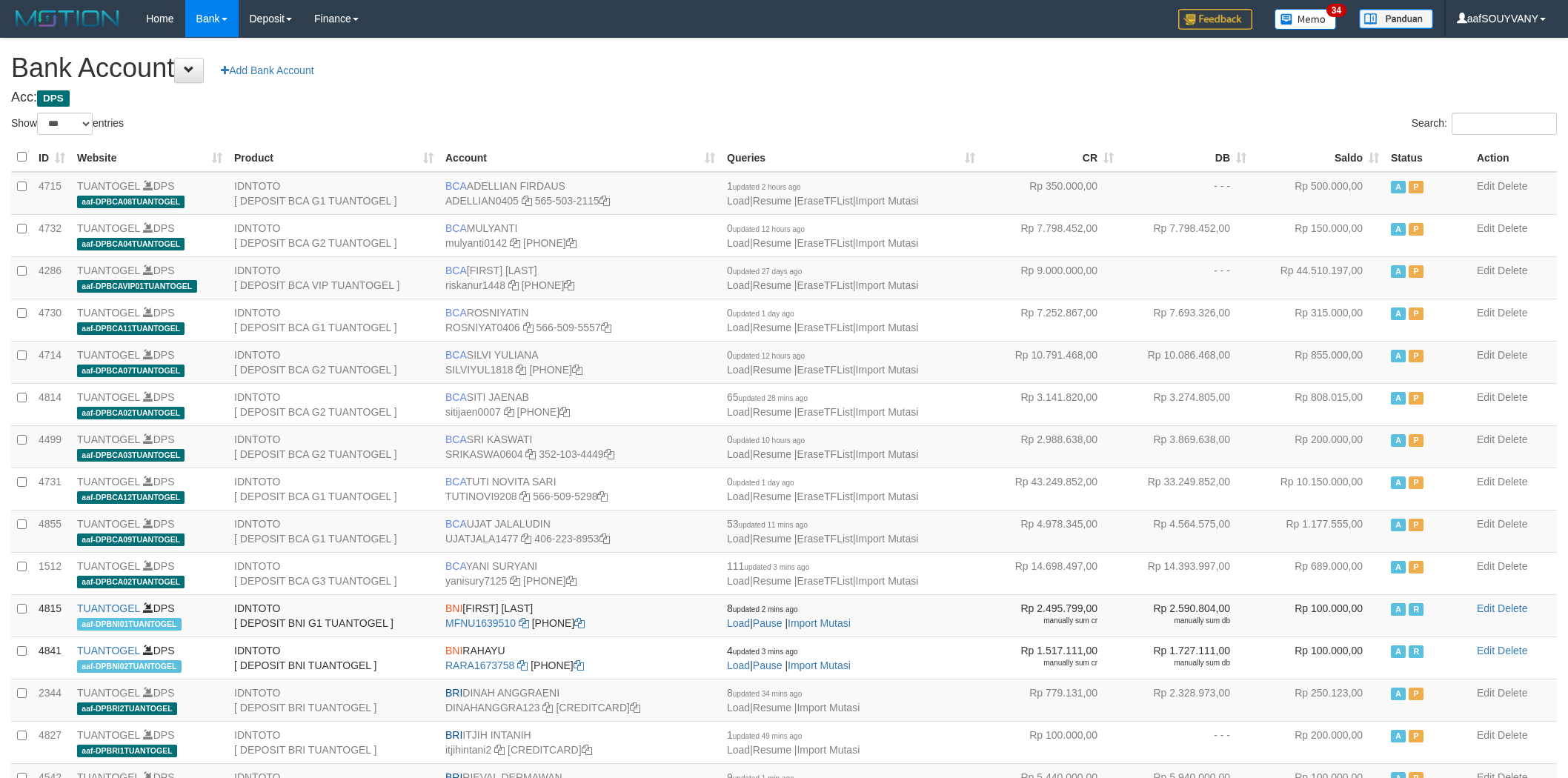 select on "***" 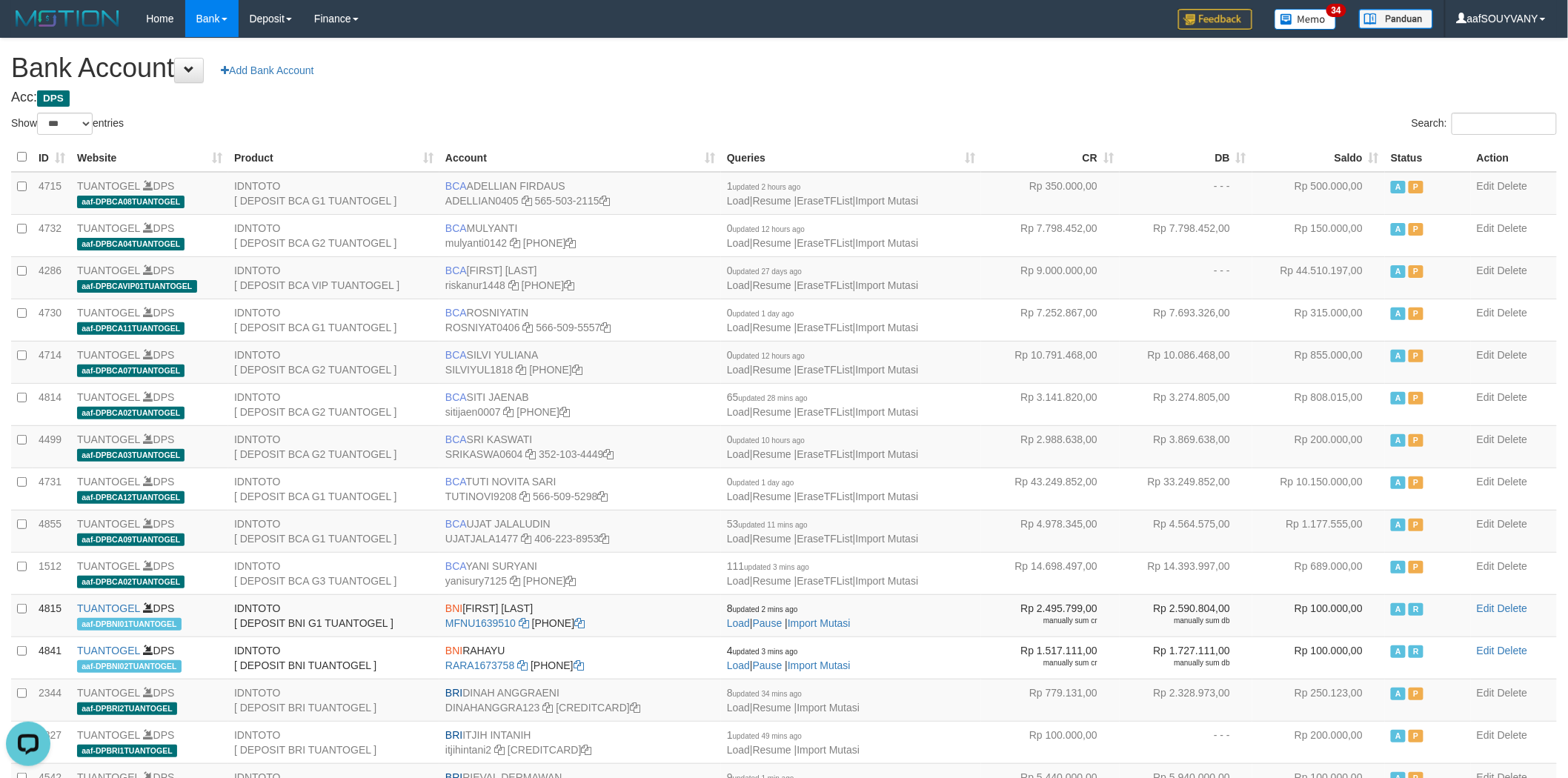 scroll, scrollTop: 0, scrollLeft: 0, axis: both 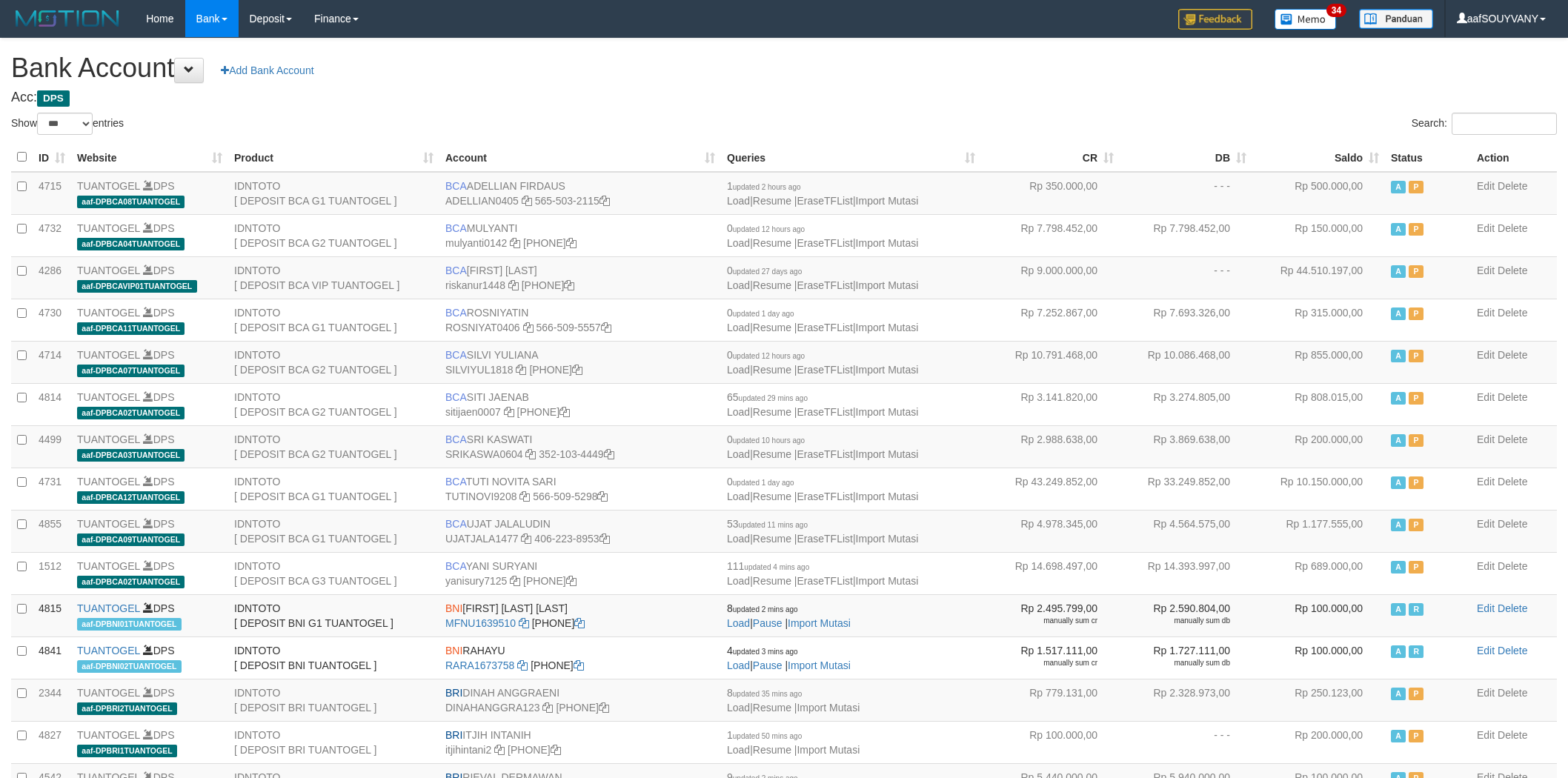 select on "***" 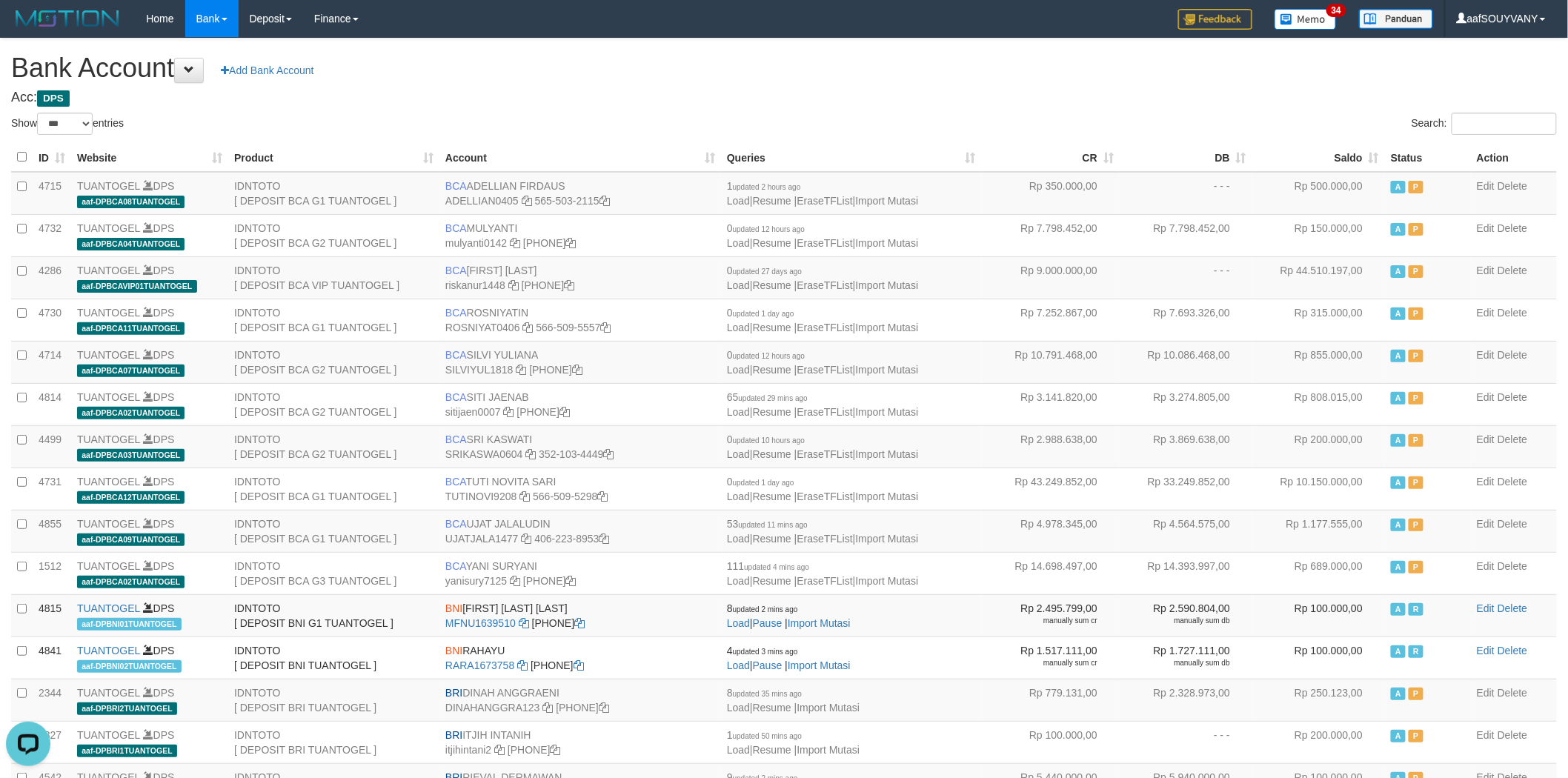 scroll, scrollTop: 0, scrollLeft: 0, axis: both 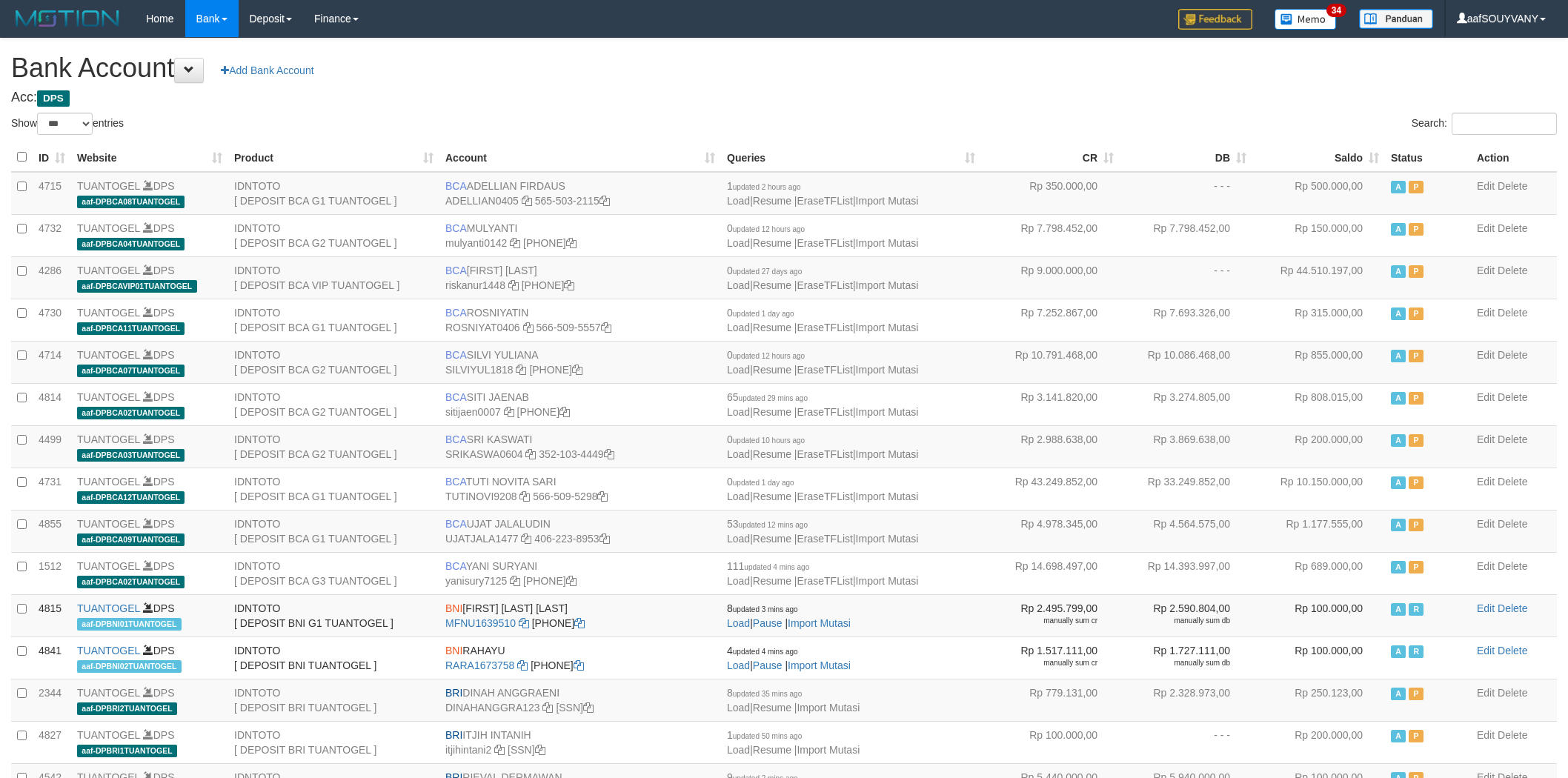 select on "***" 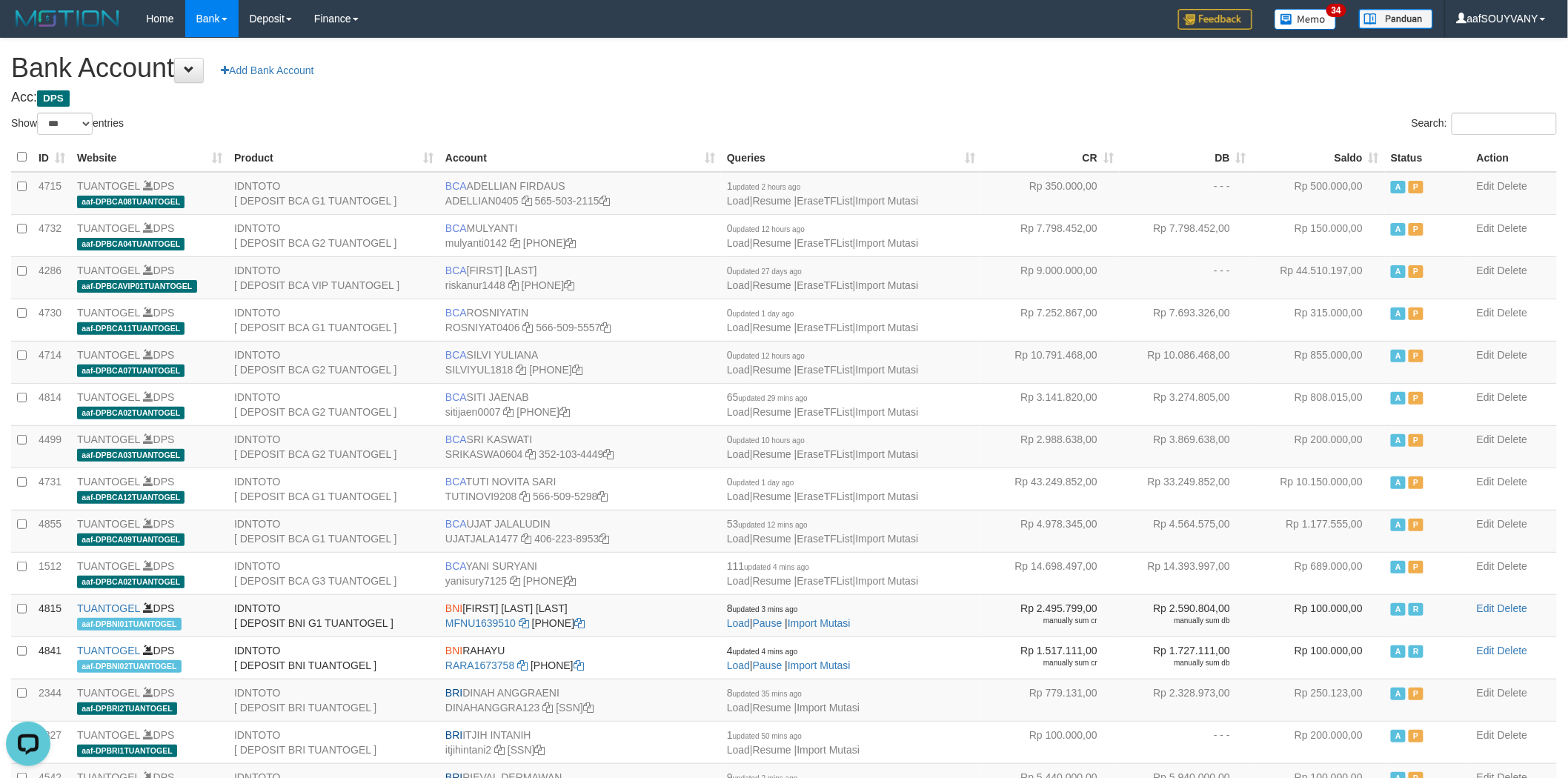scroll, scrollTop: 0, scrollLeft: 0, axis: both 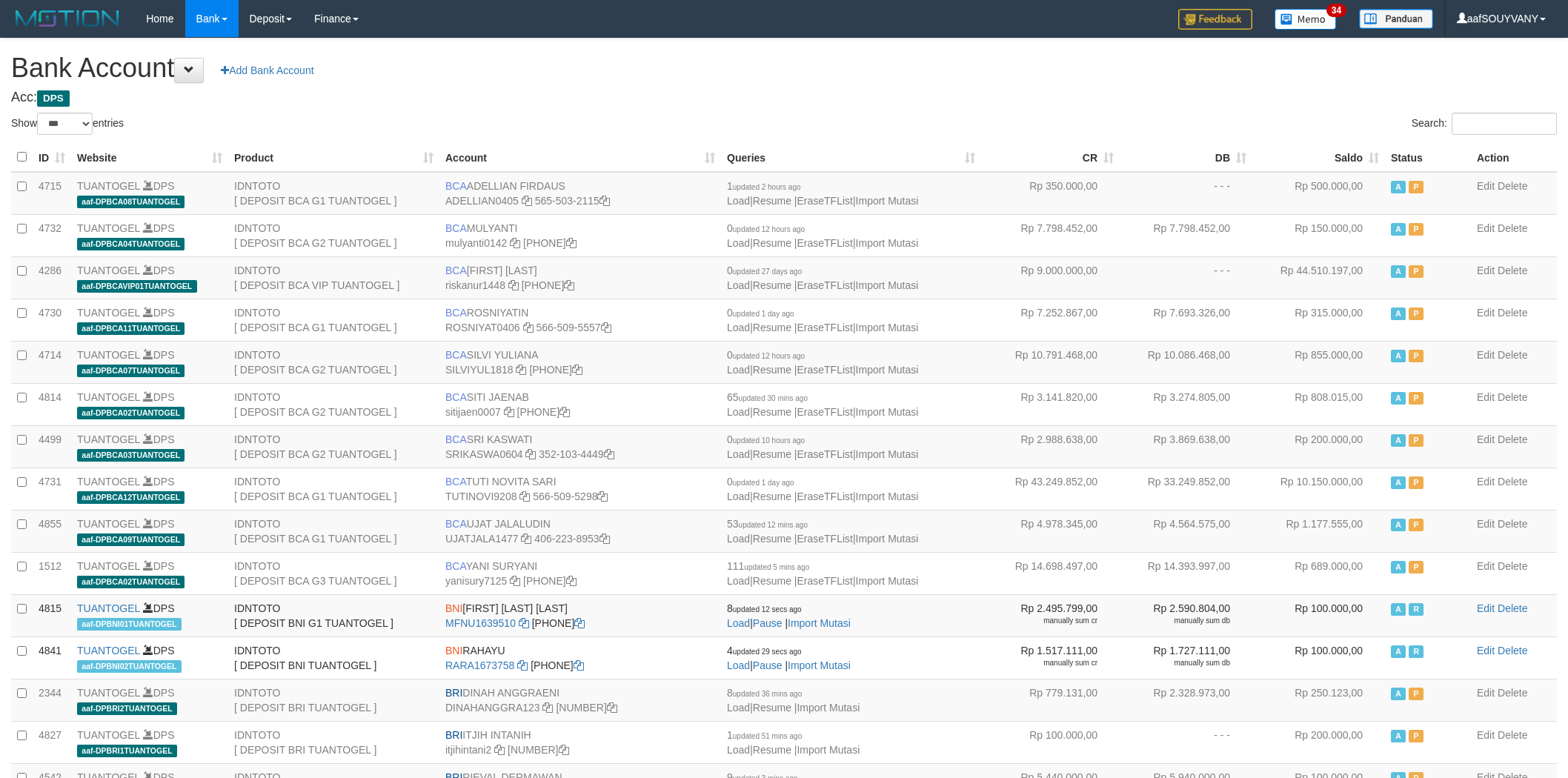 select on "***" 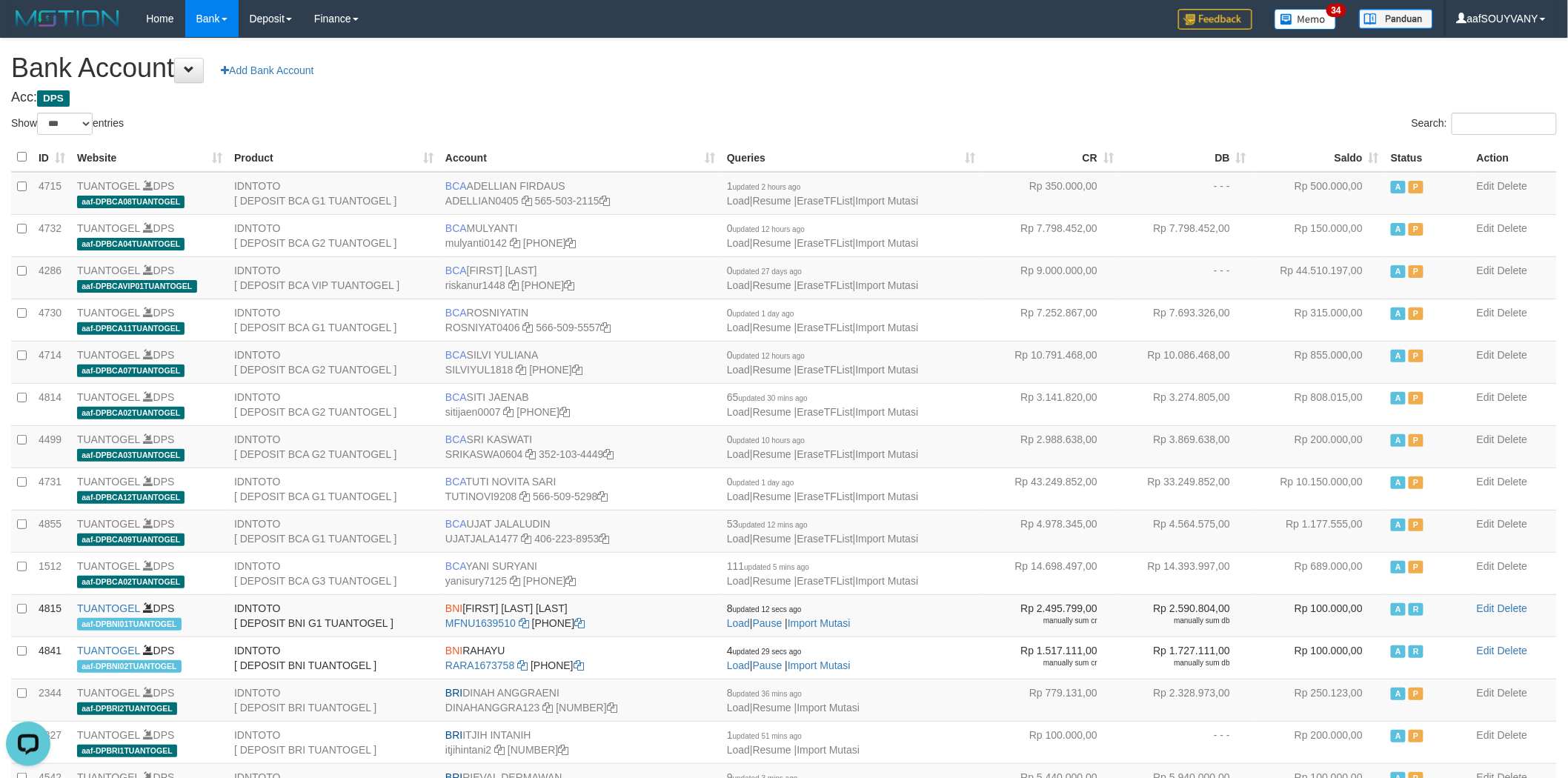 scroll, scrollTop: 0, scrollLeft: 0, axis: both 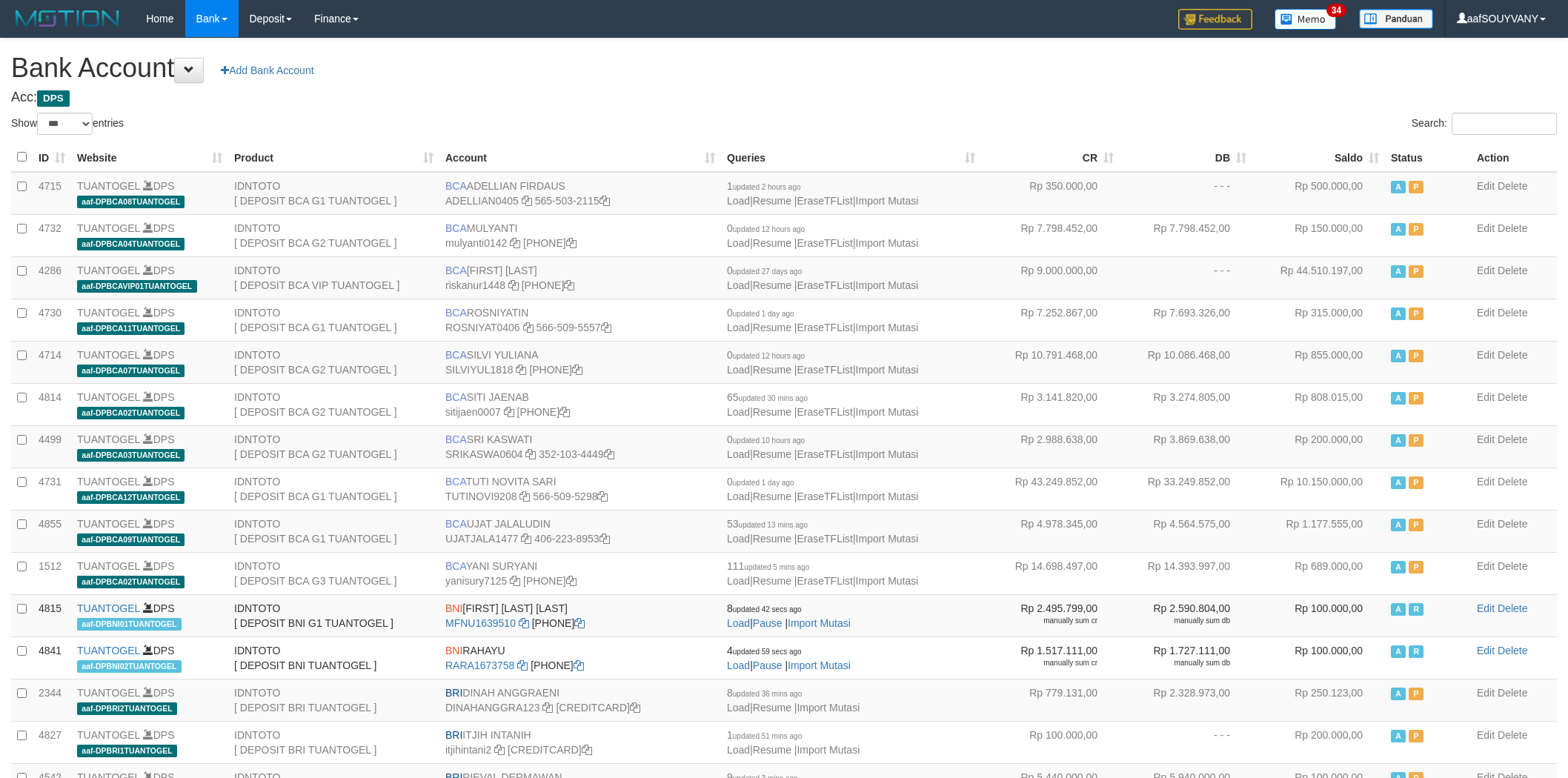 select on "***" 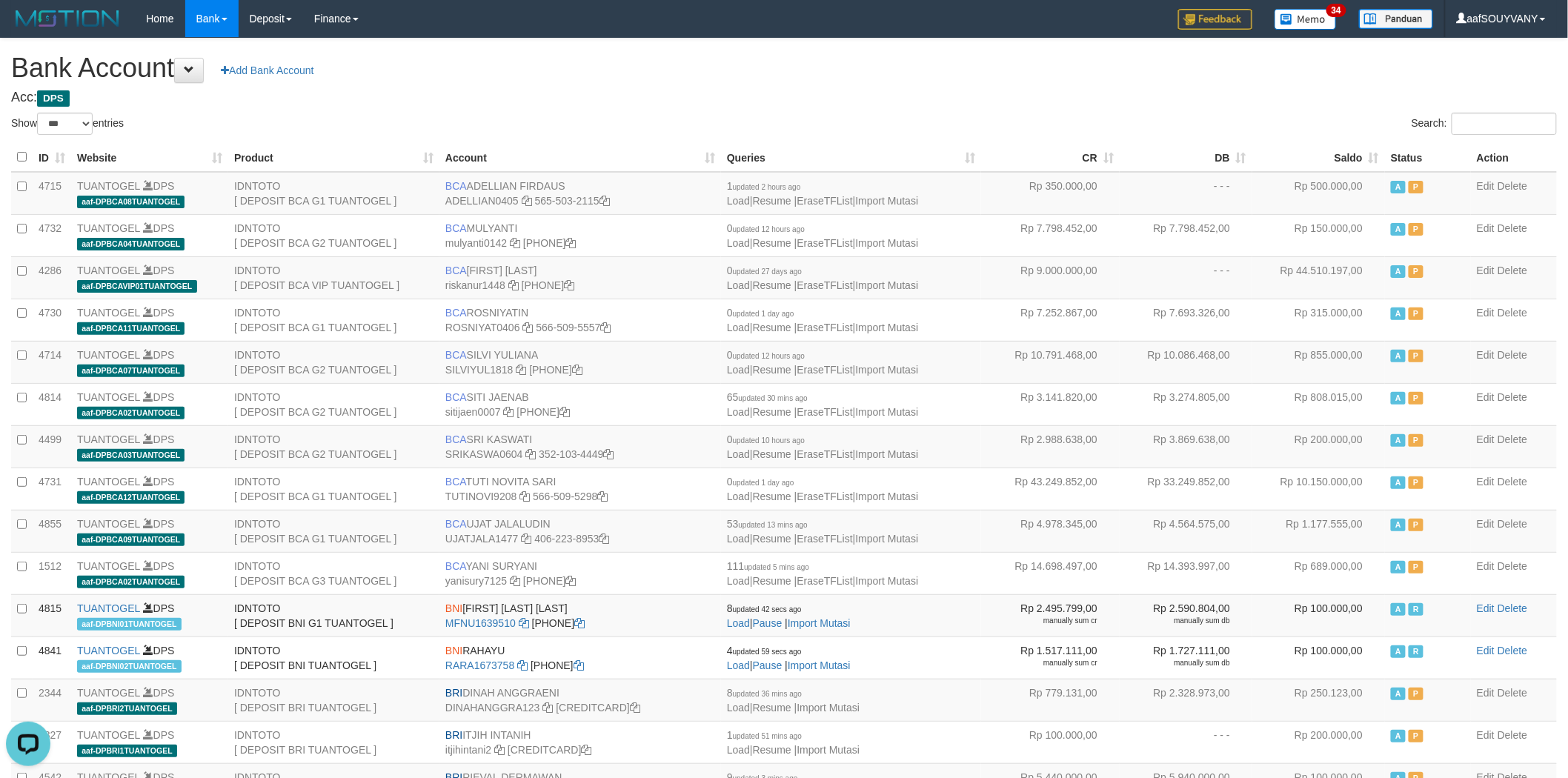 scroll, scrollTop: 0, scrollLeft: 0, axis: both 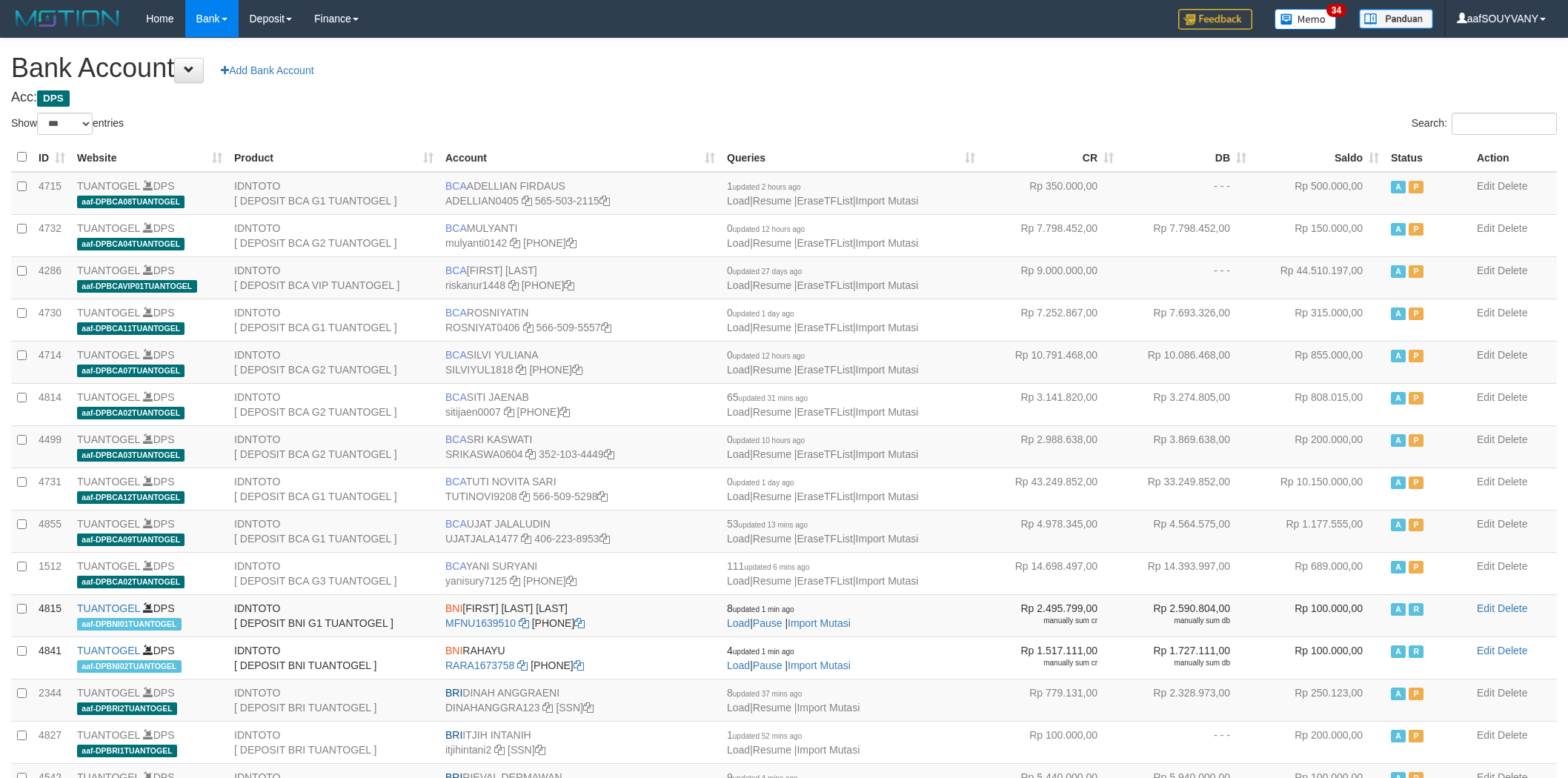 select on "***" 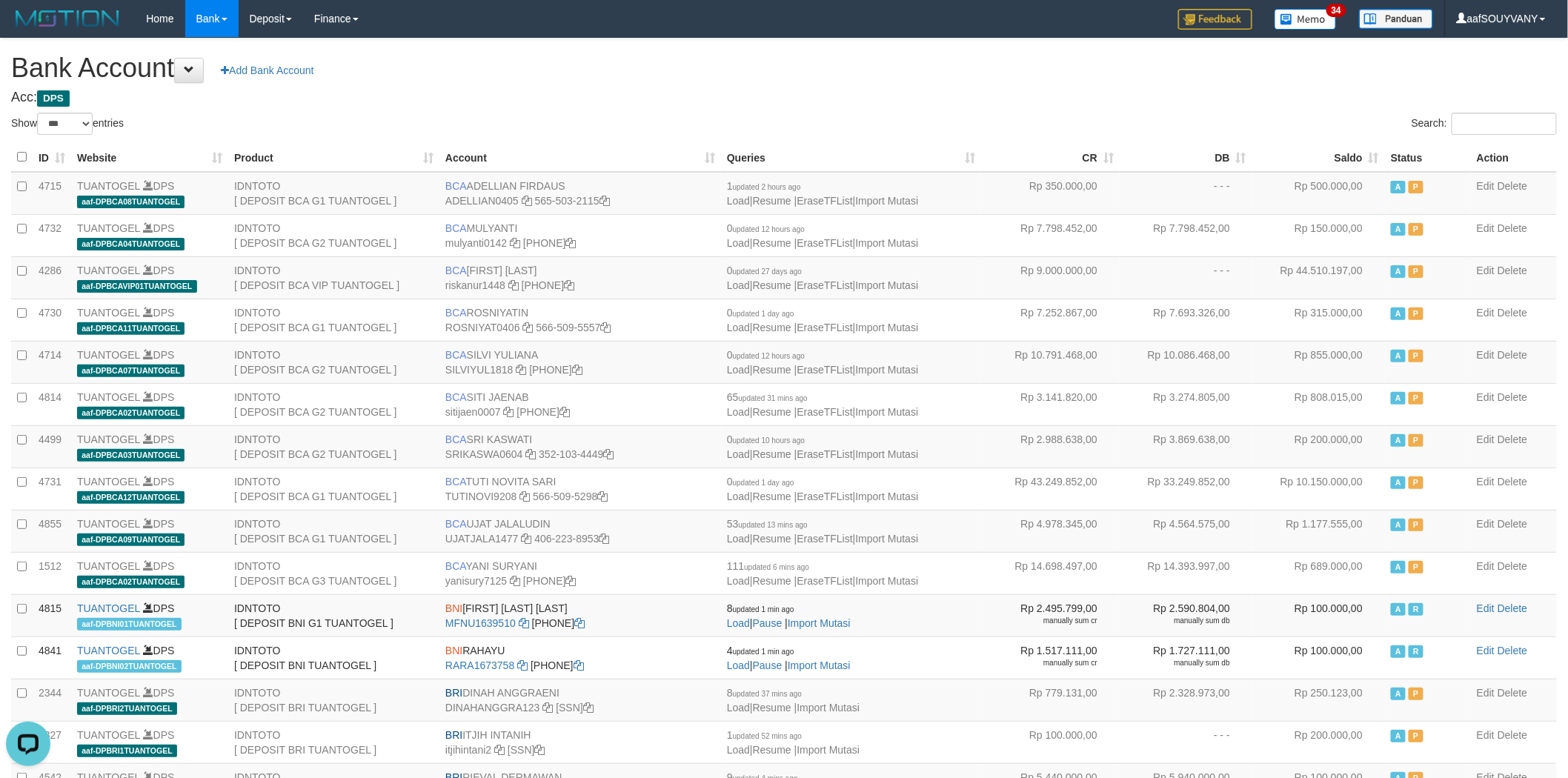 scroll, scrollTop: 0, scrollLeft: 0, axis: both 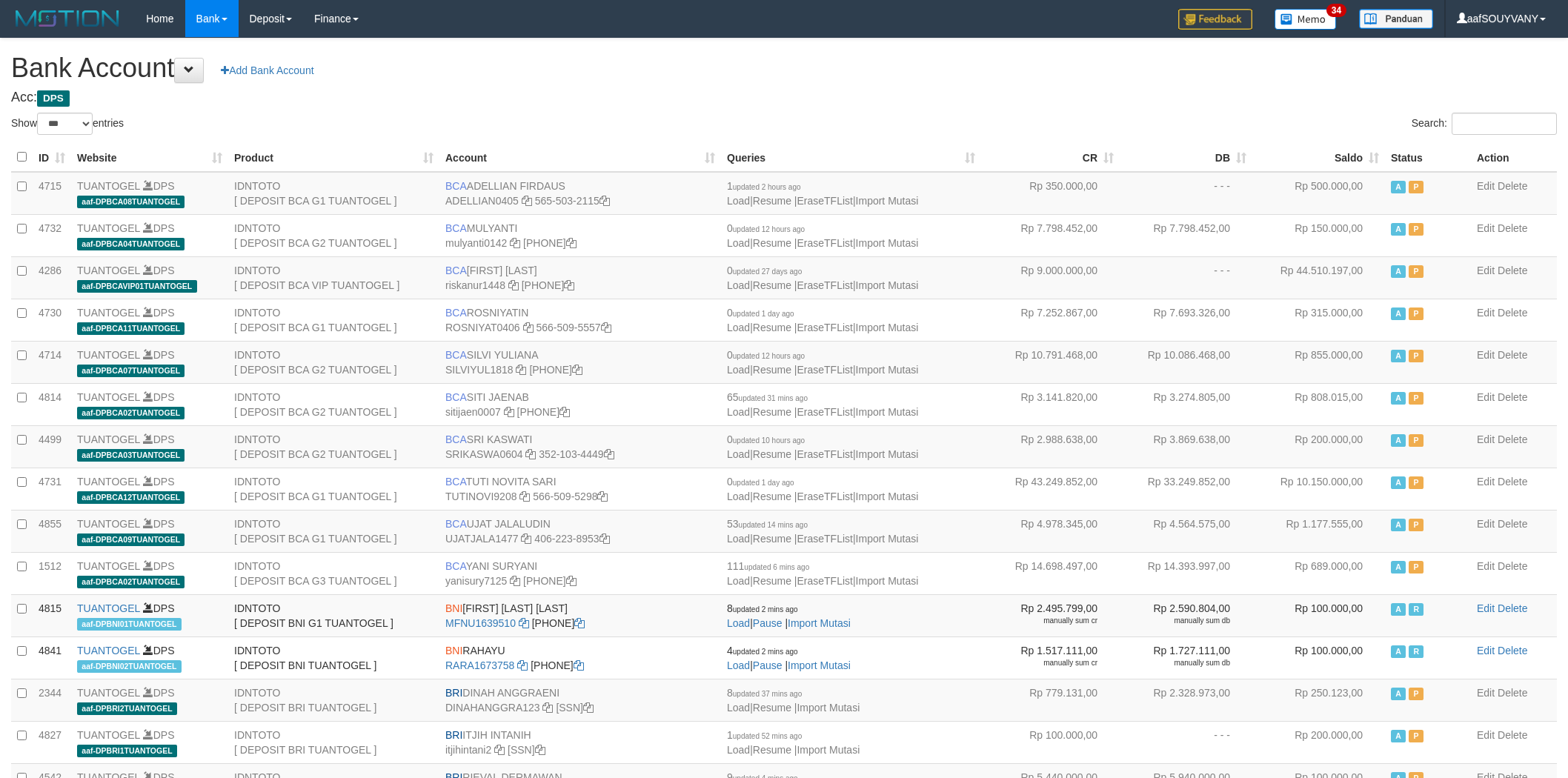 select on "***" 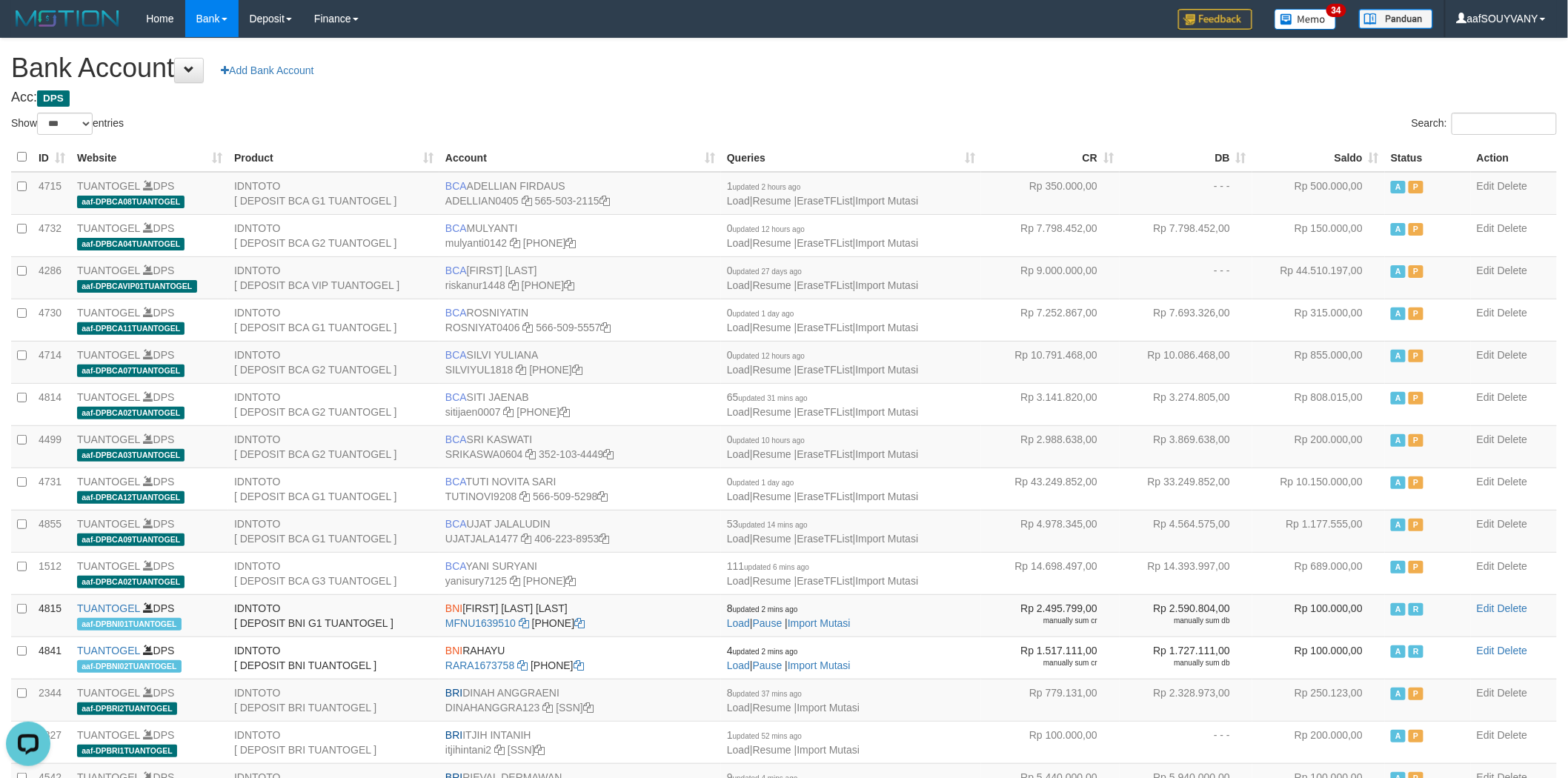 scroll, scrollTop: 0, scrollLeft: 0, axis: both 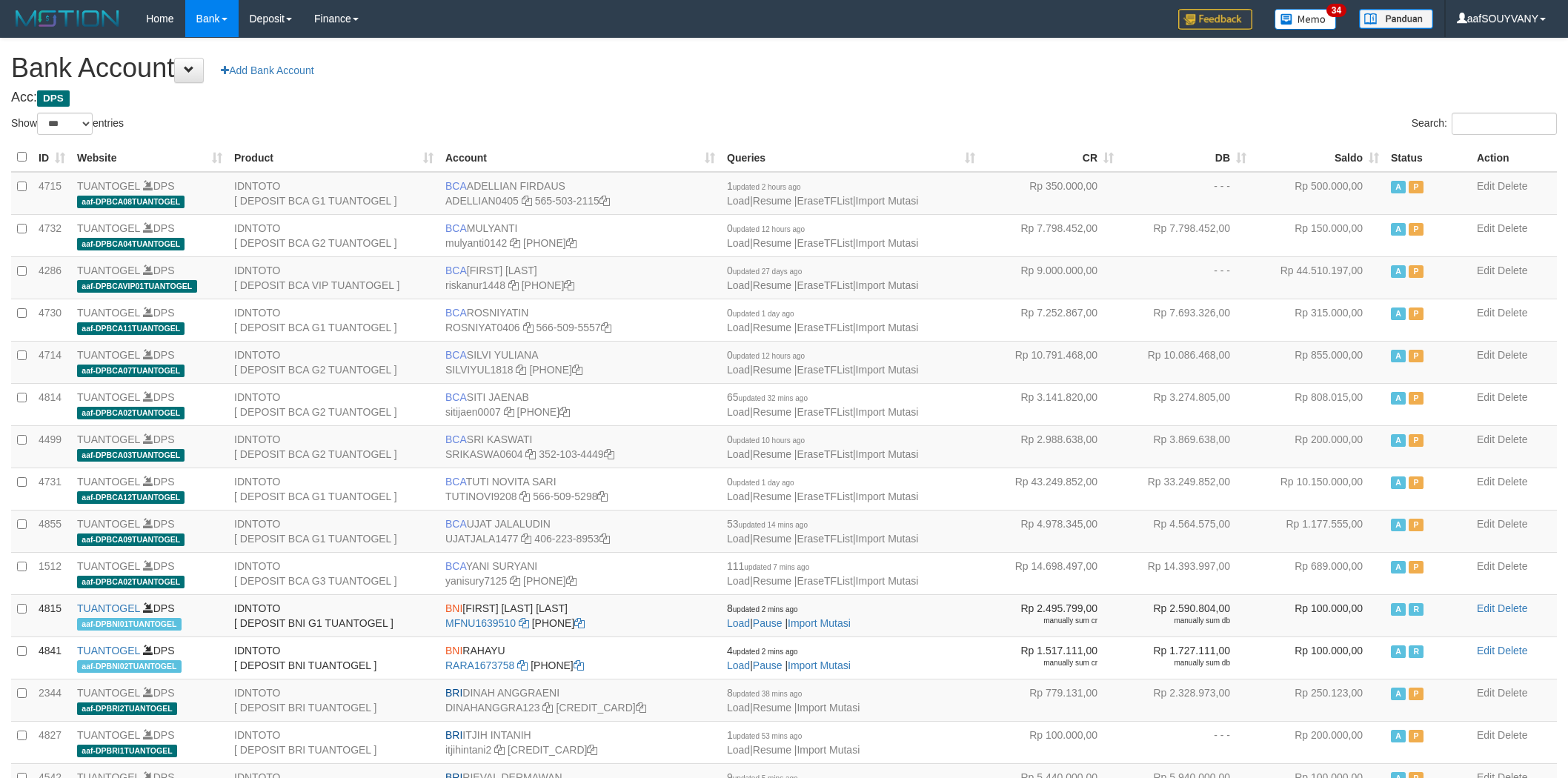 select on "***" 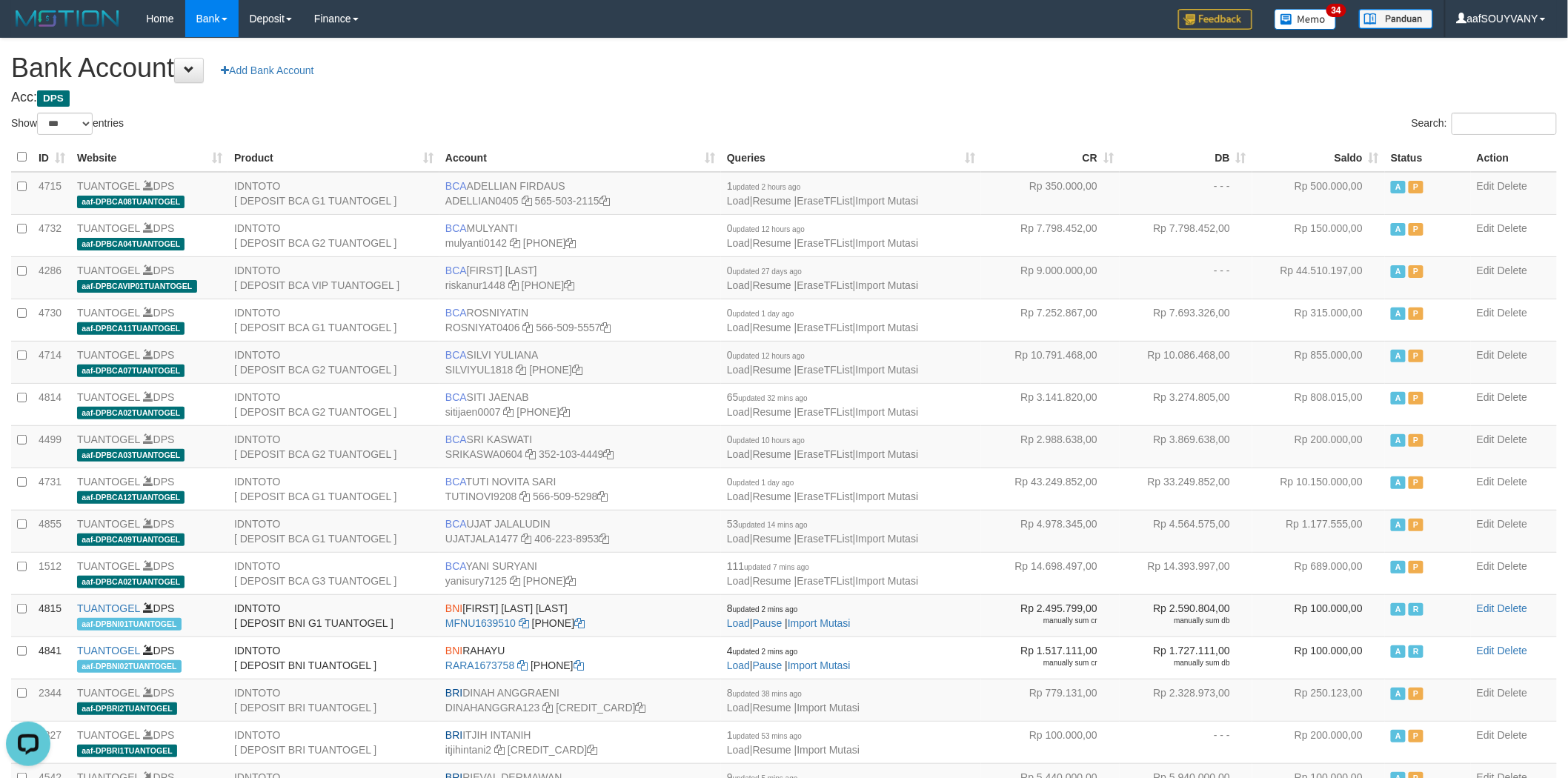 scroll, scrollTop: 0, scrollLeft: 0, axis: both 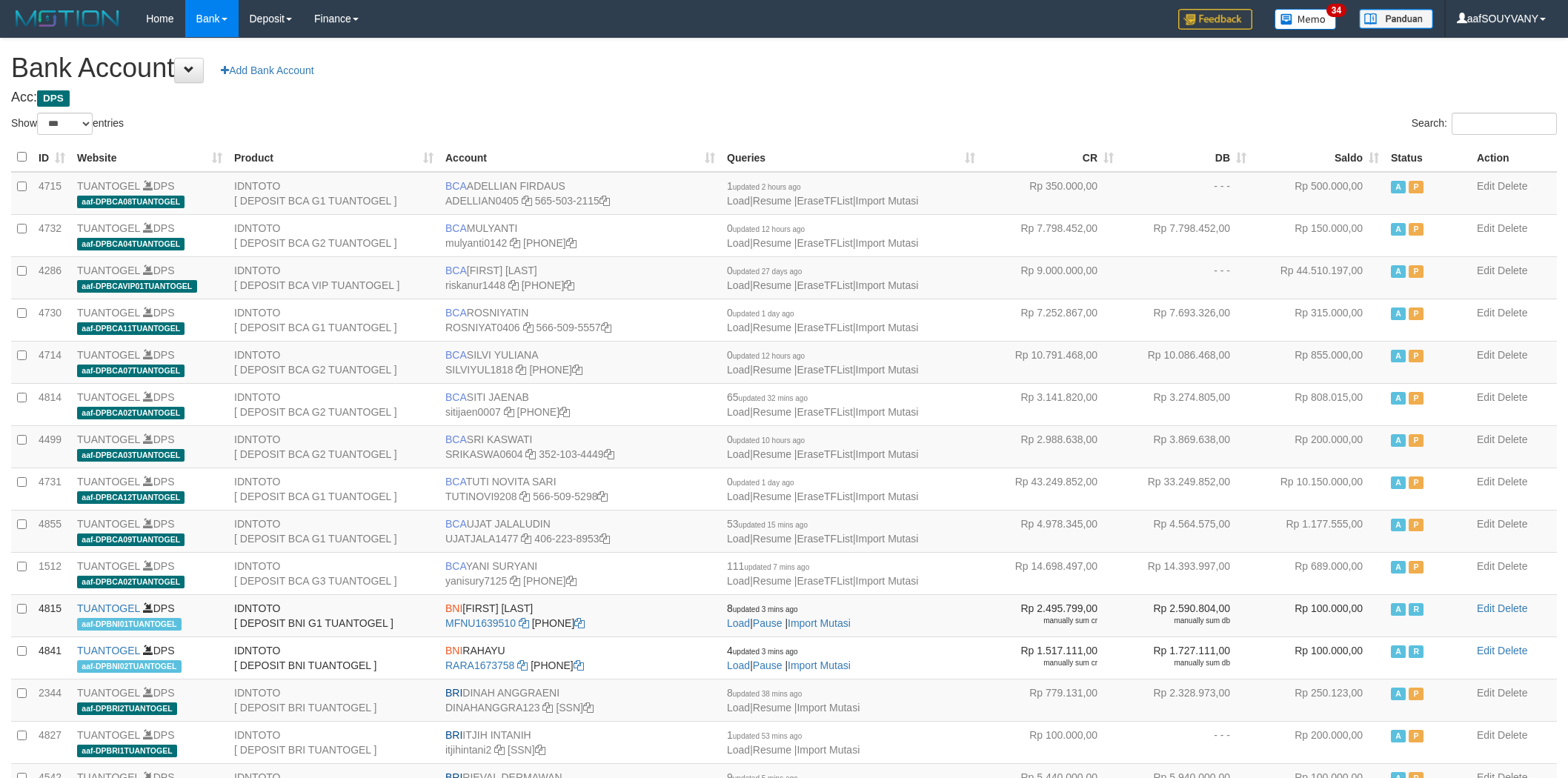 select on "***" 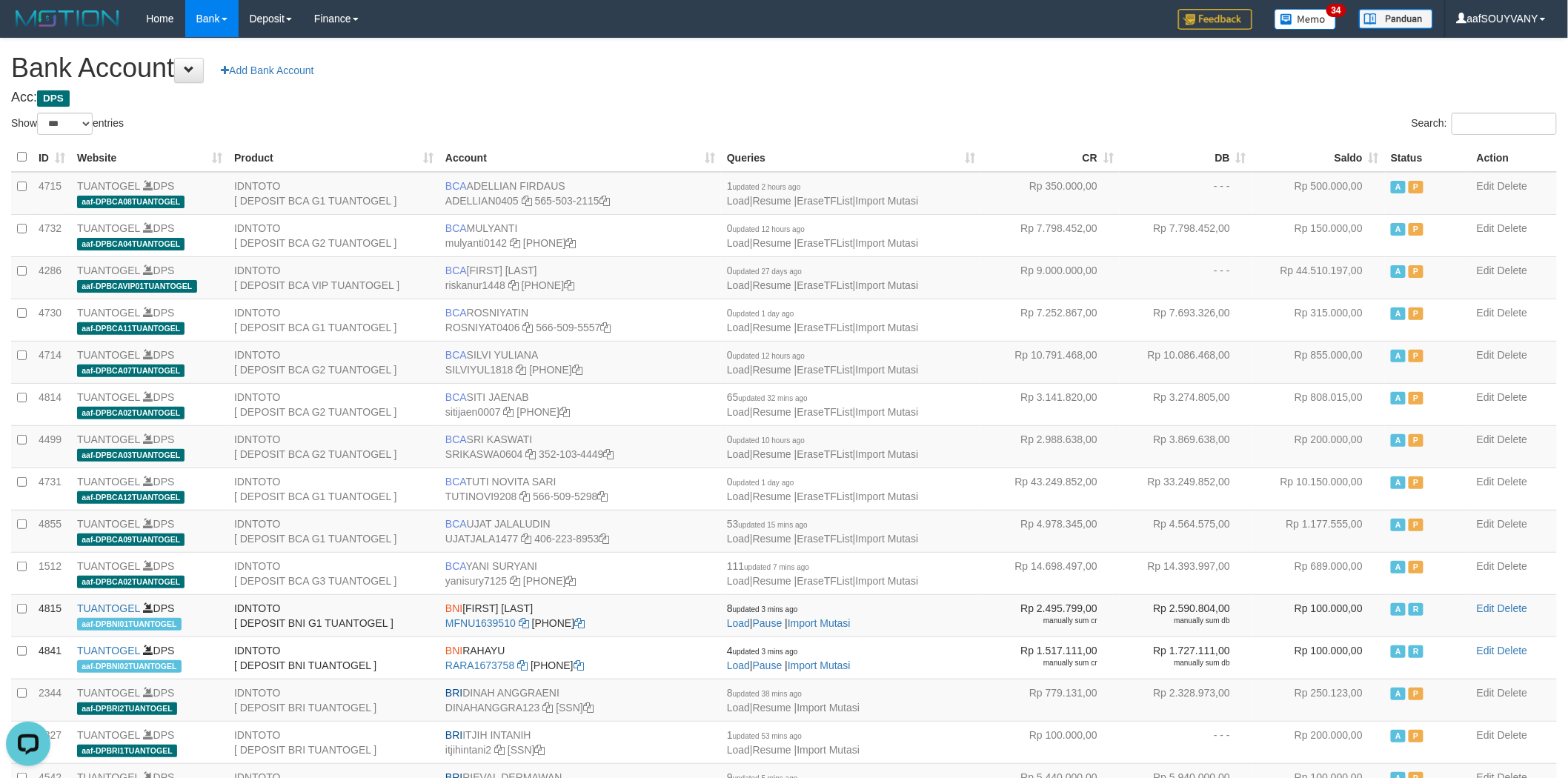 scroll, scrollTop: 0, scrollLeft: 0, axis: both 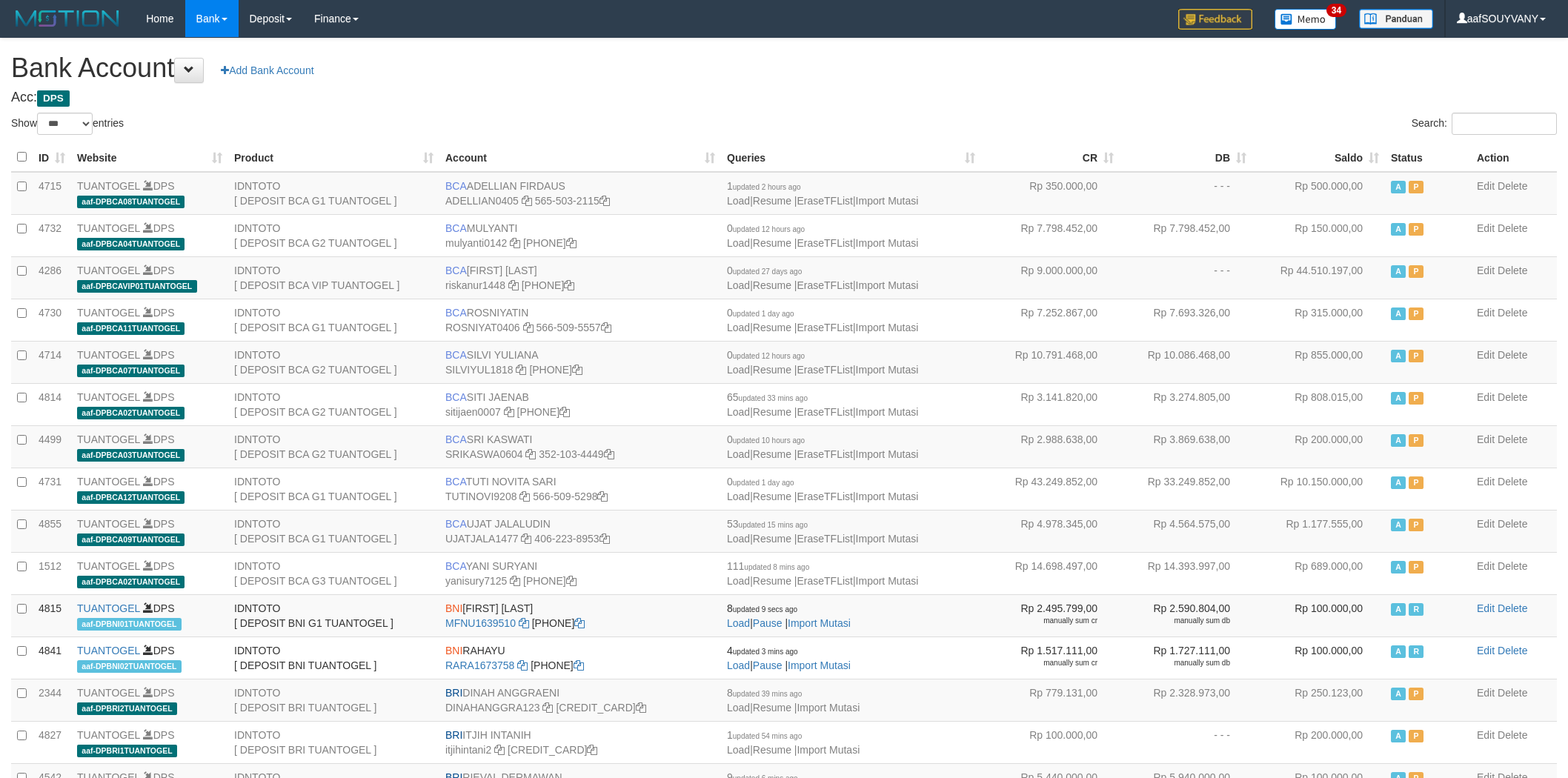 select on "***" 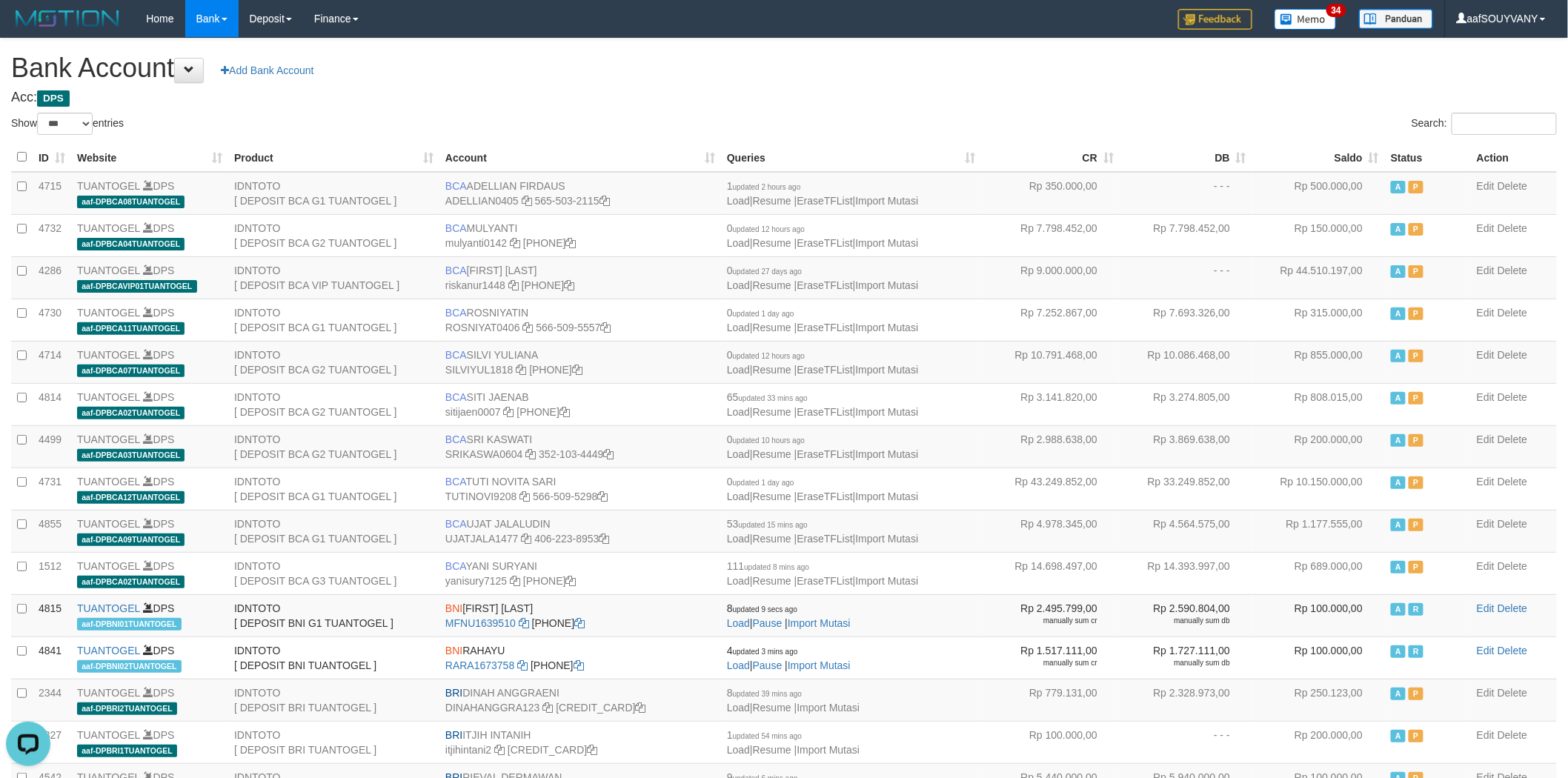 scroll, scrollTop: 0, scrollLeft: 0, axis: both 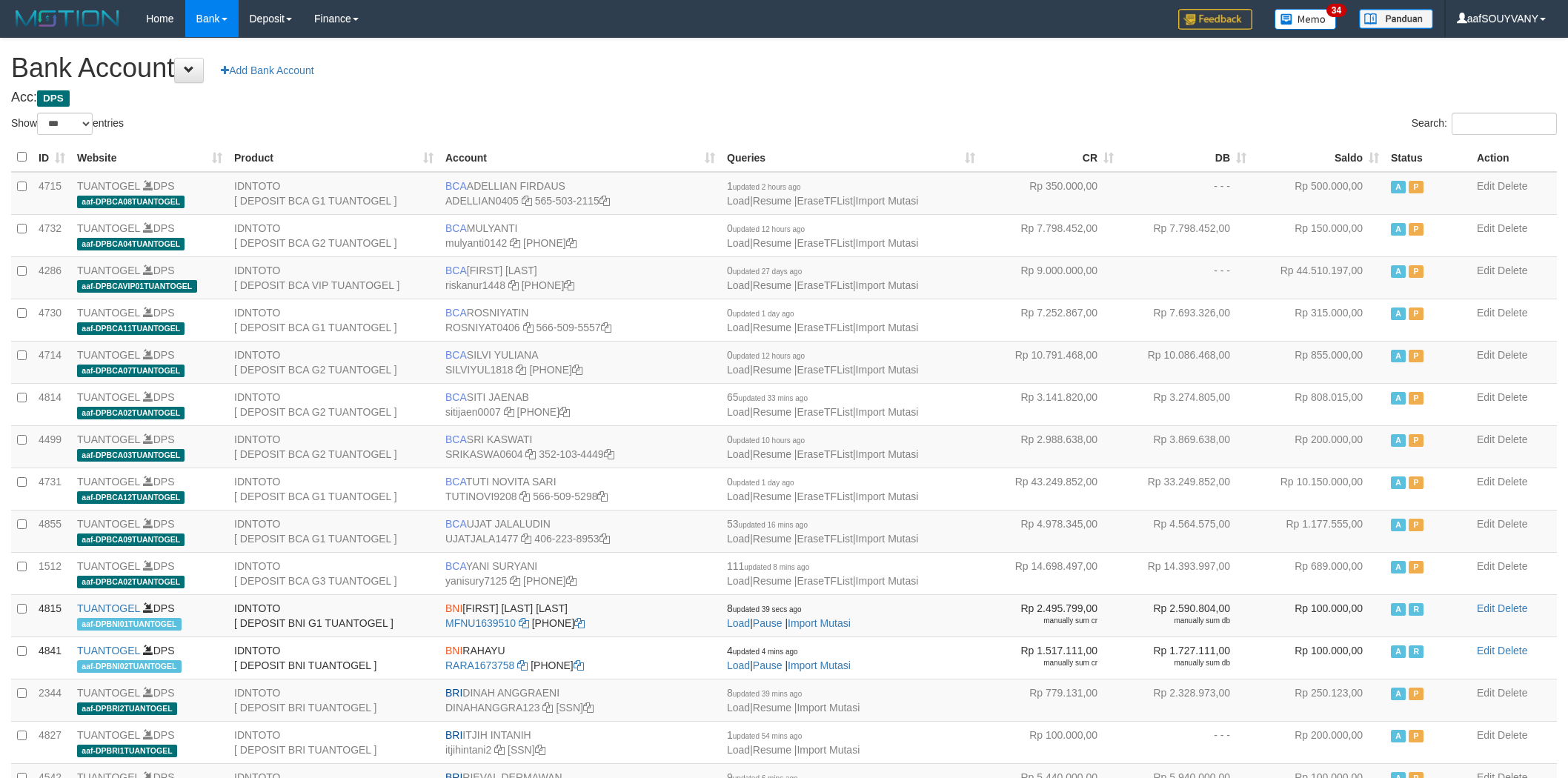 select on "***" 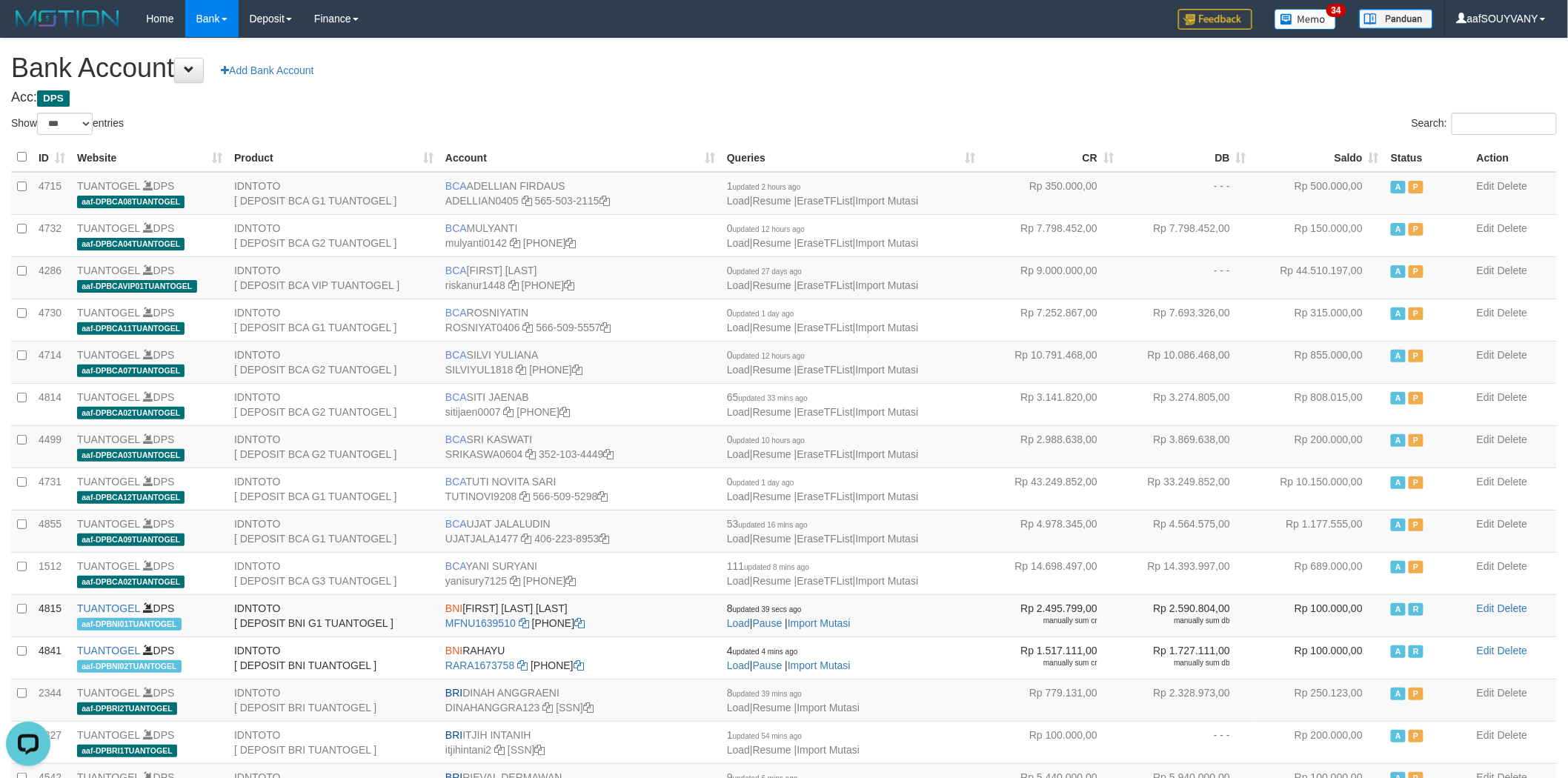 scroll, scrollTop: 0, scrollLeft: 0, axis: both 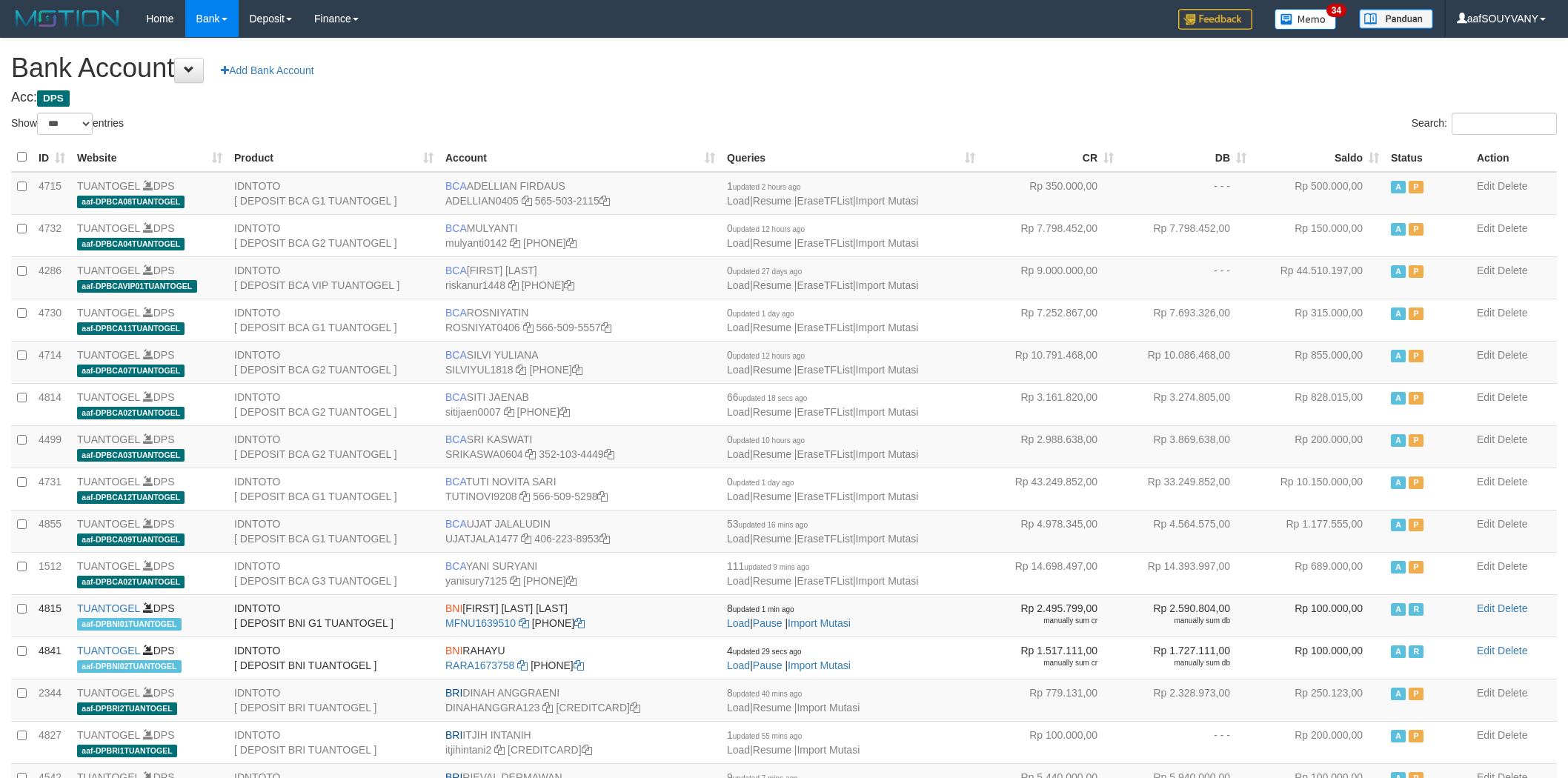 select on "***" 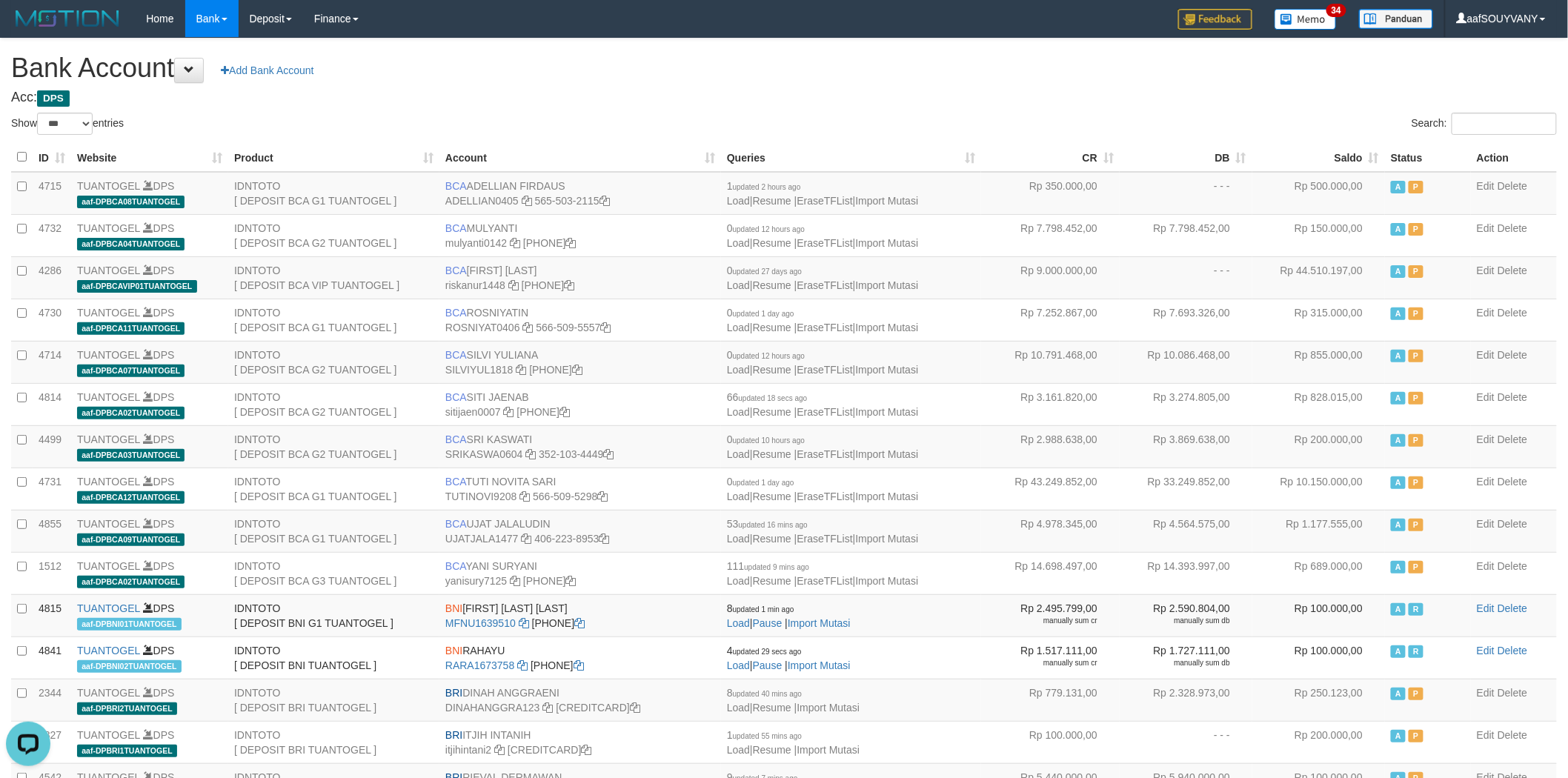 scroll, scrollTop: 0, scrollLeft: 0, axis: both 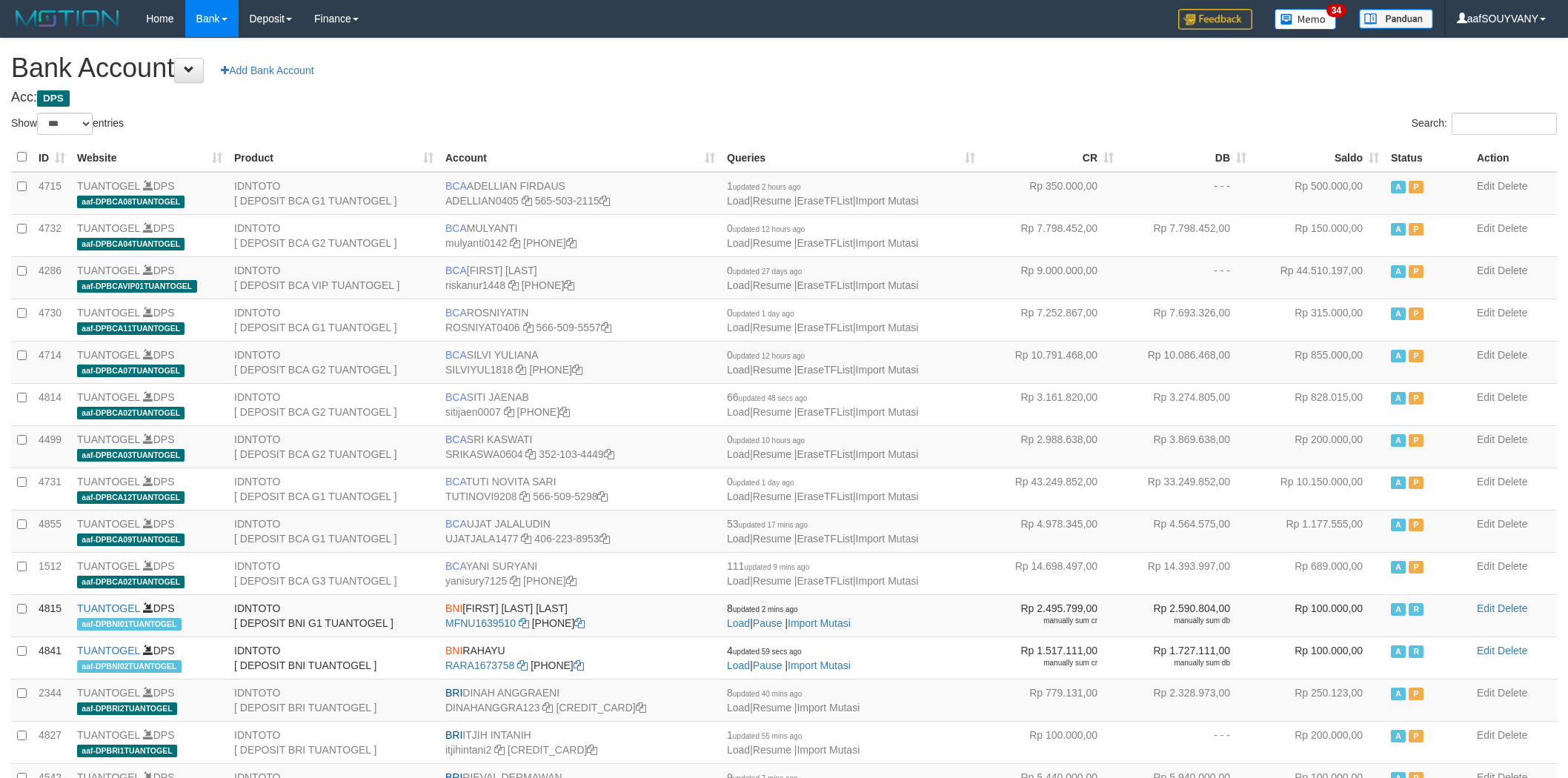 select on "***" 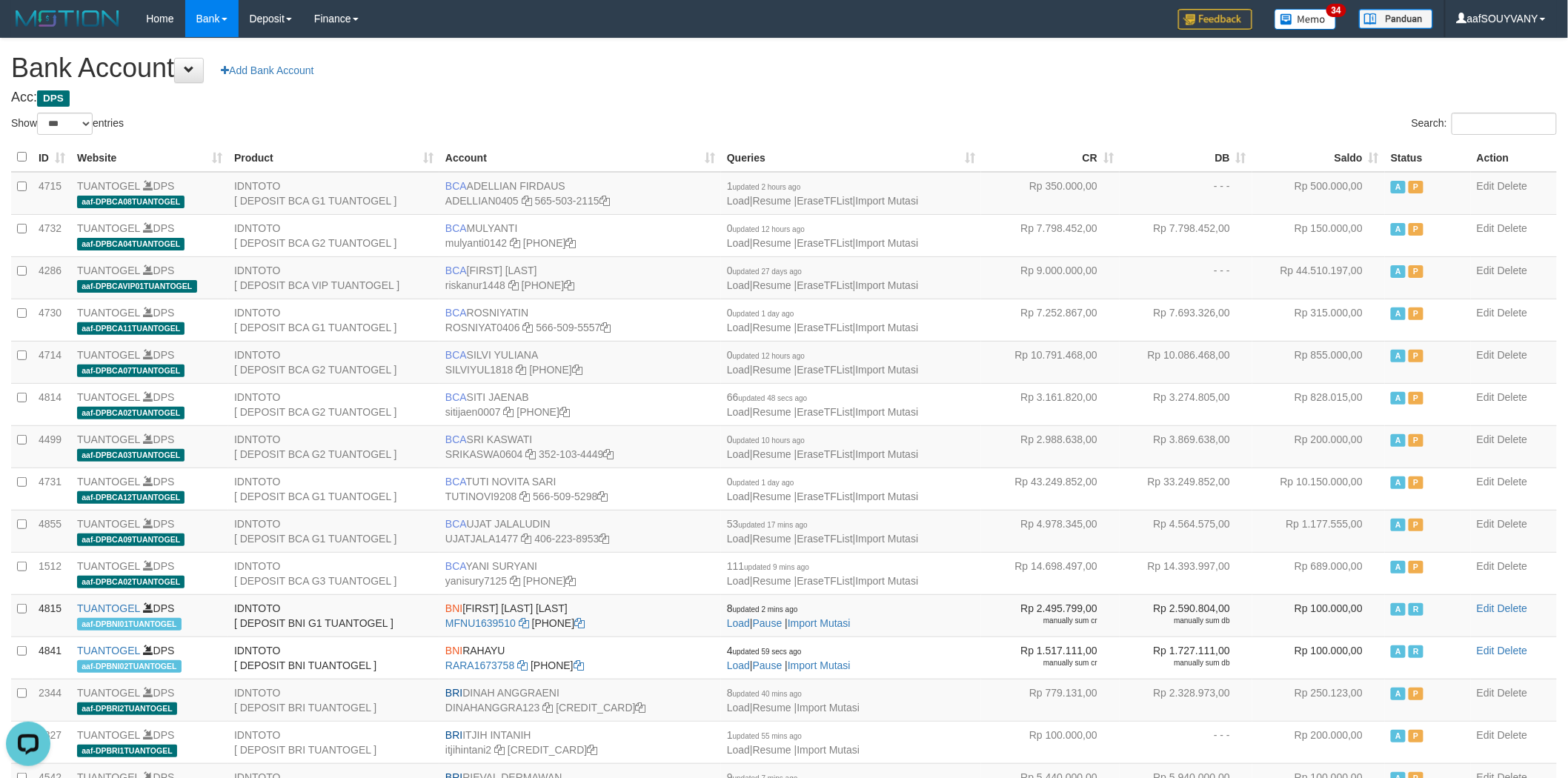 scroll, scrollTop: 0, scrollLeft: 0, axis: both 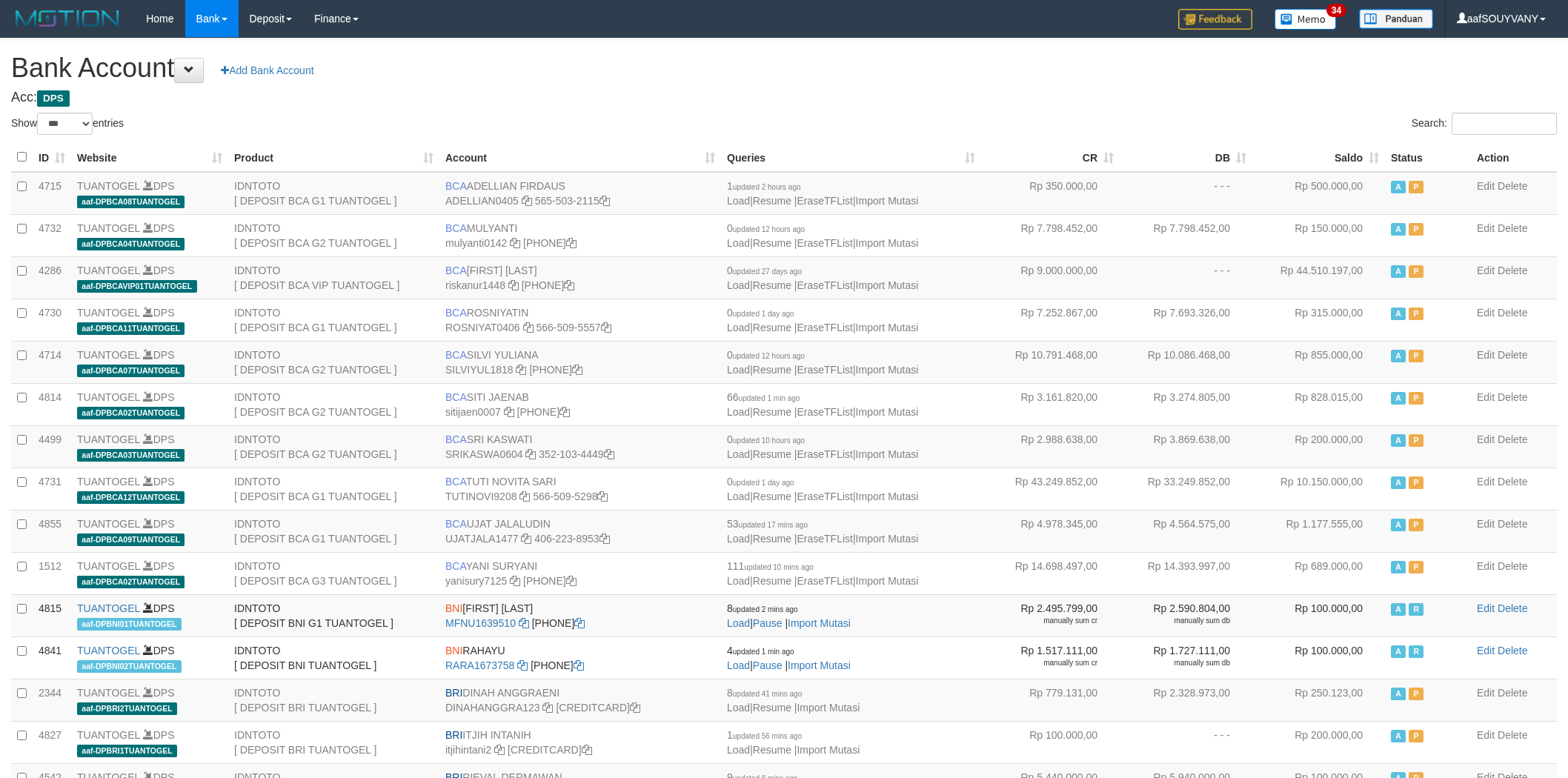 select on "***" 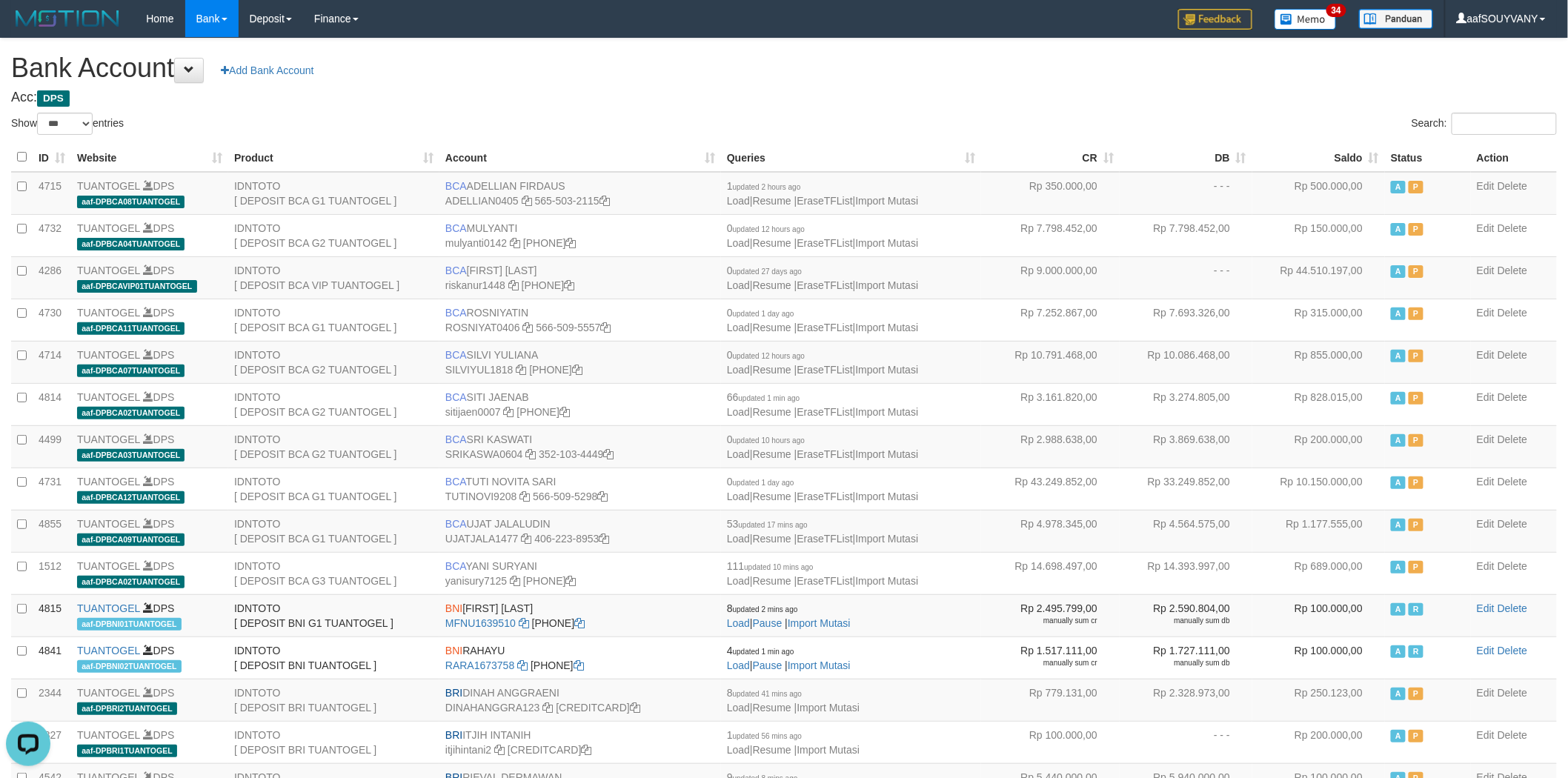 scroll, scrollTop: 0, scrollLeft: 0, axis: both 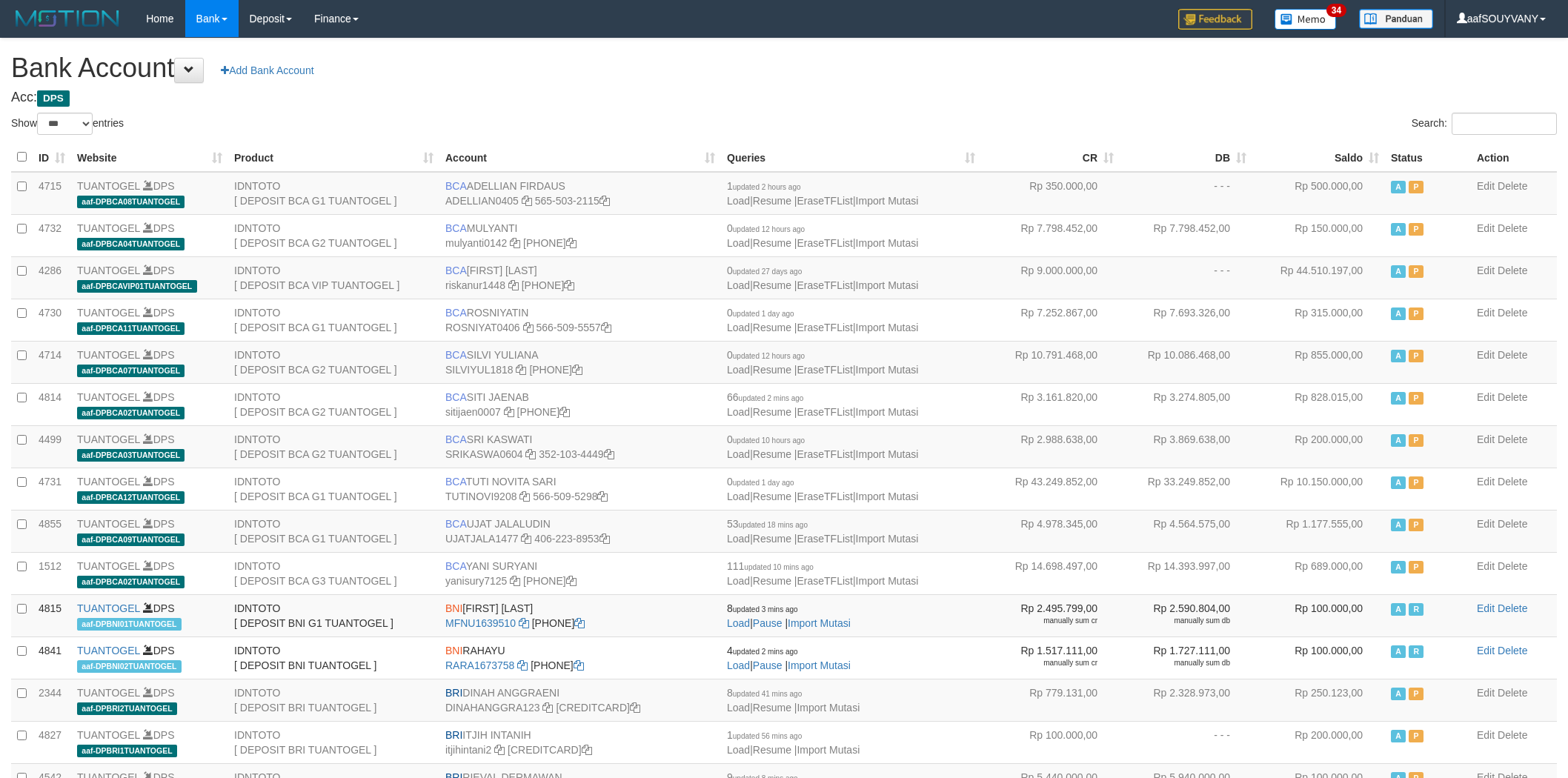 select on "***" 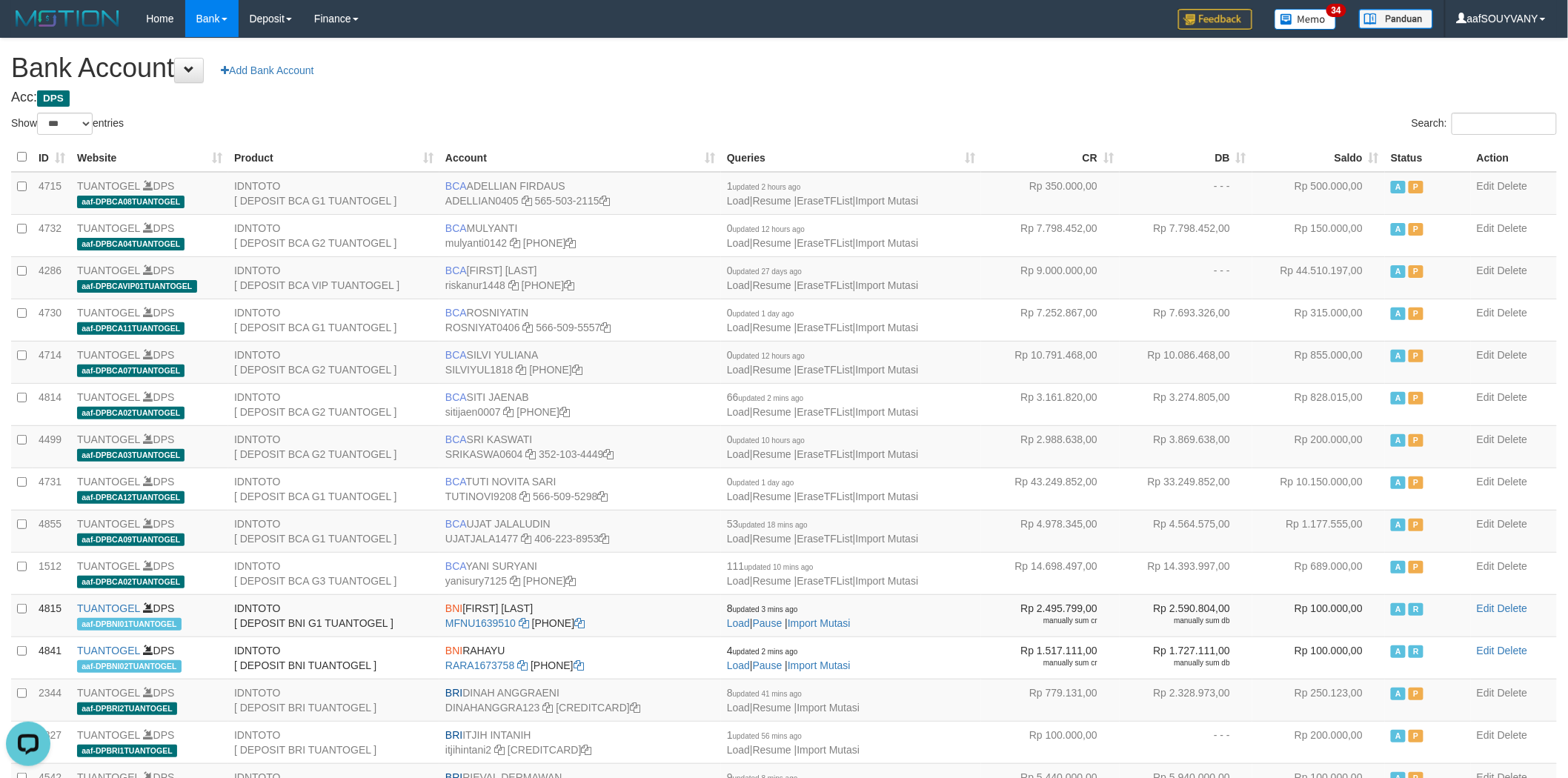 scroll, scrollTop: 0, scrollLeft: 0, axis: both 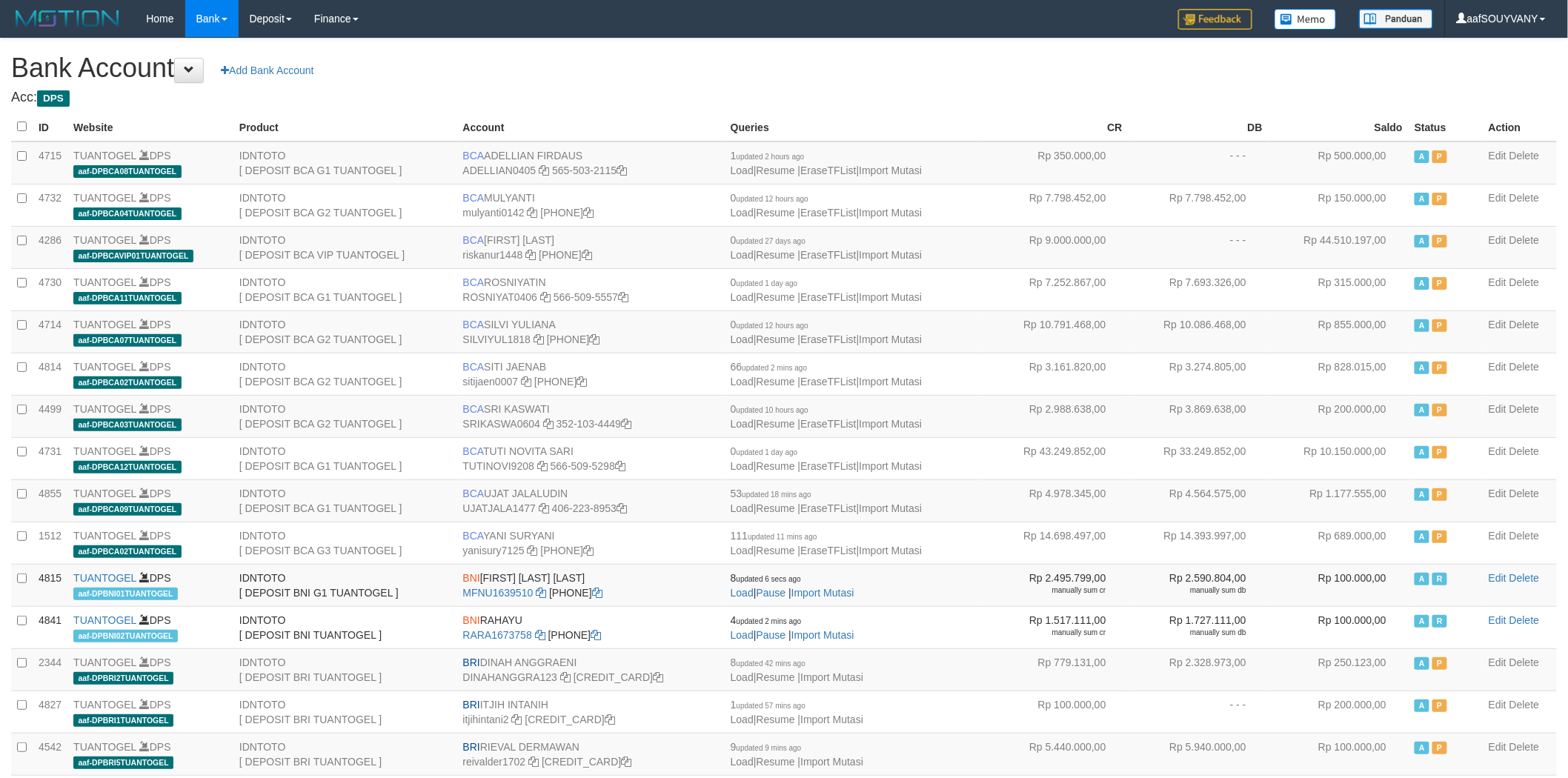 select on "***" 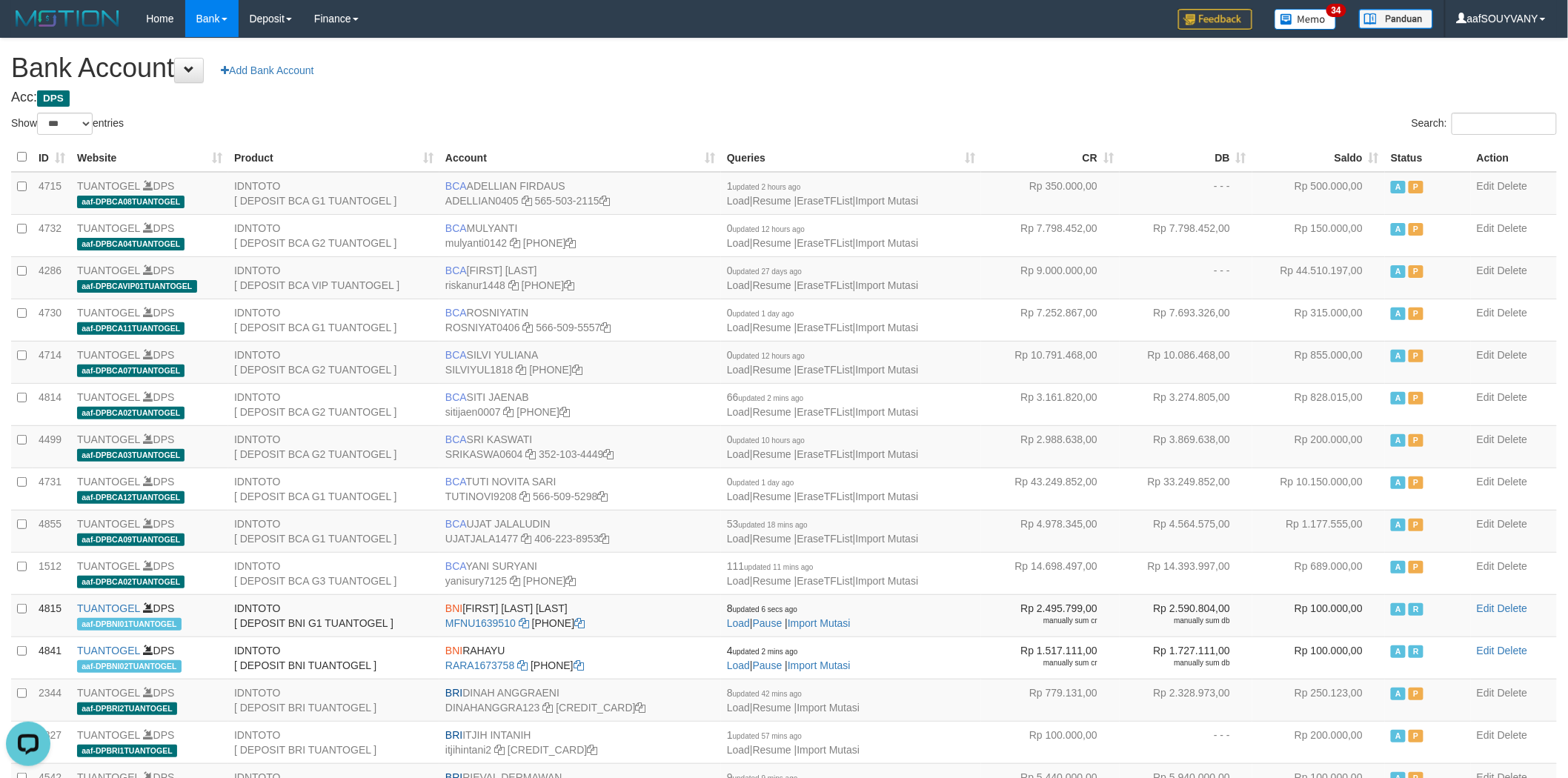 scroll, scrollTop: 0, scrollLeft: 0, axis: both 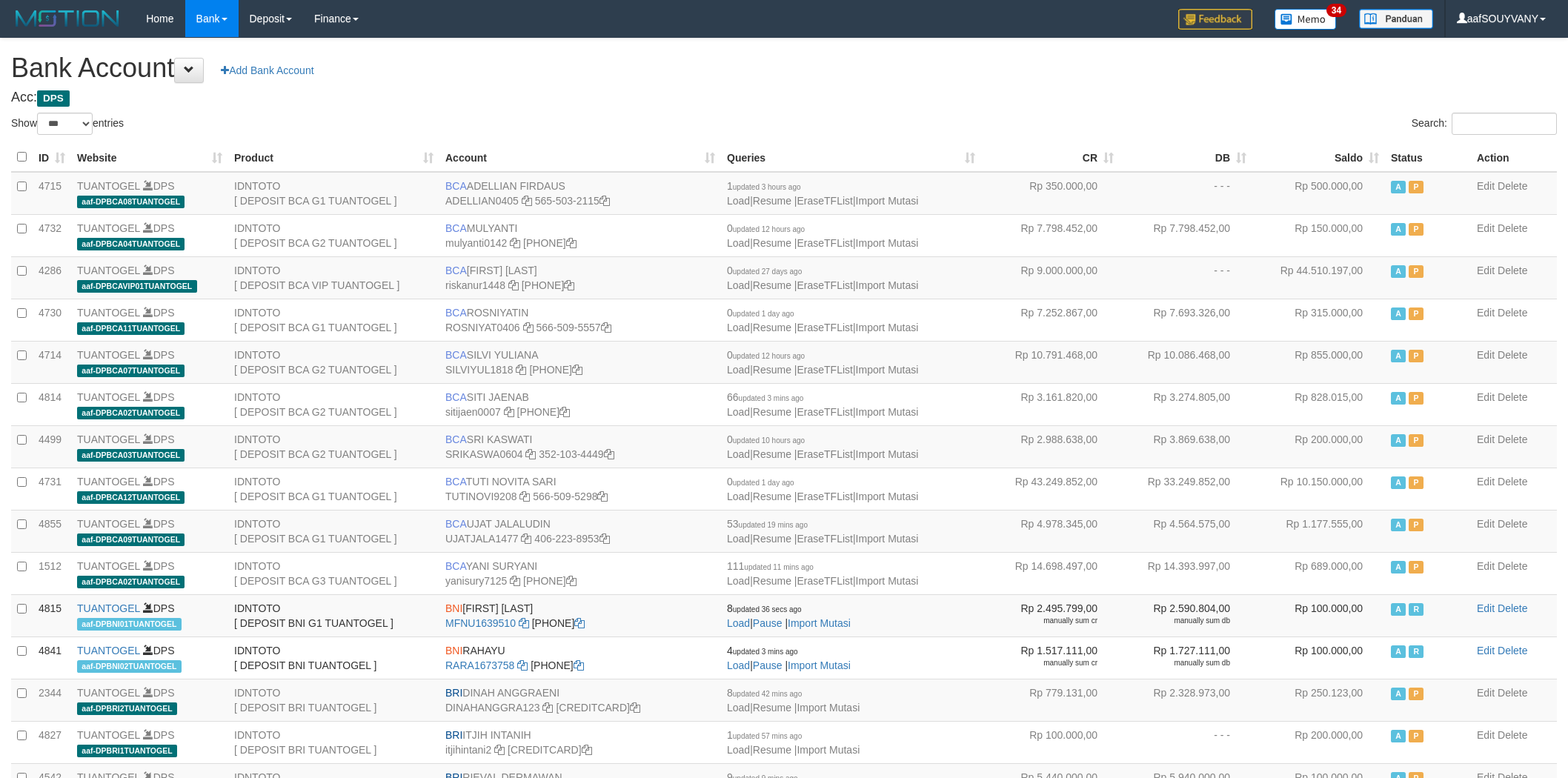select on "***" 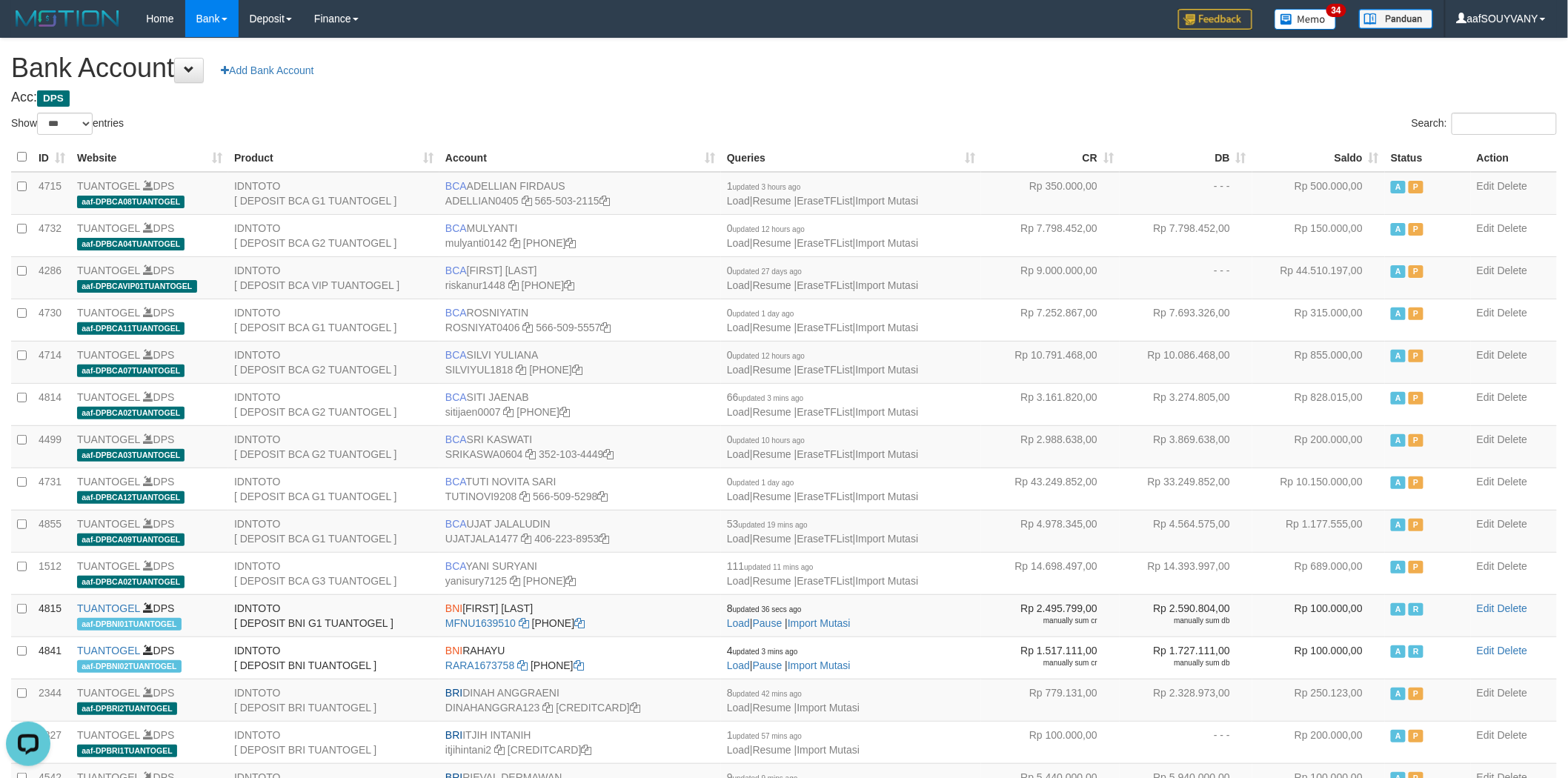 scroll, scrollTop: 0, scrollLeft: 0, axis: both 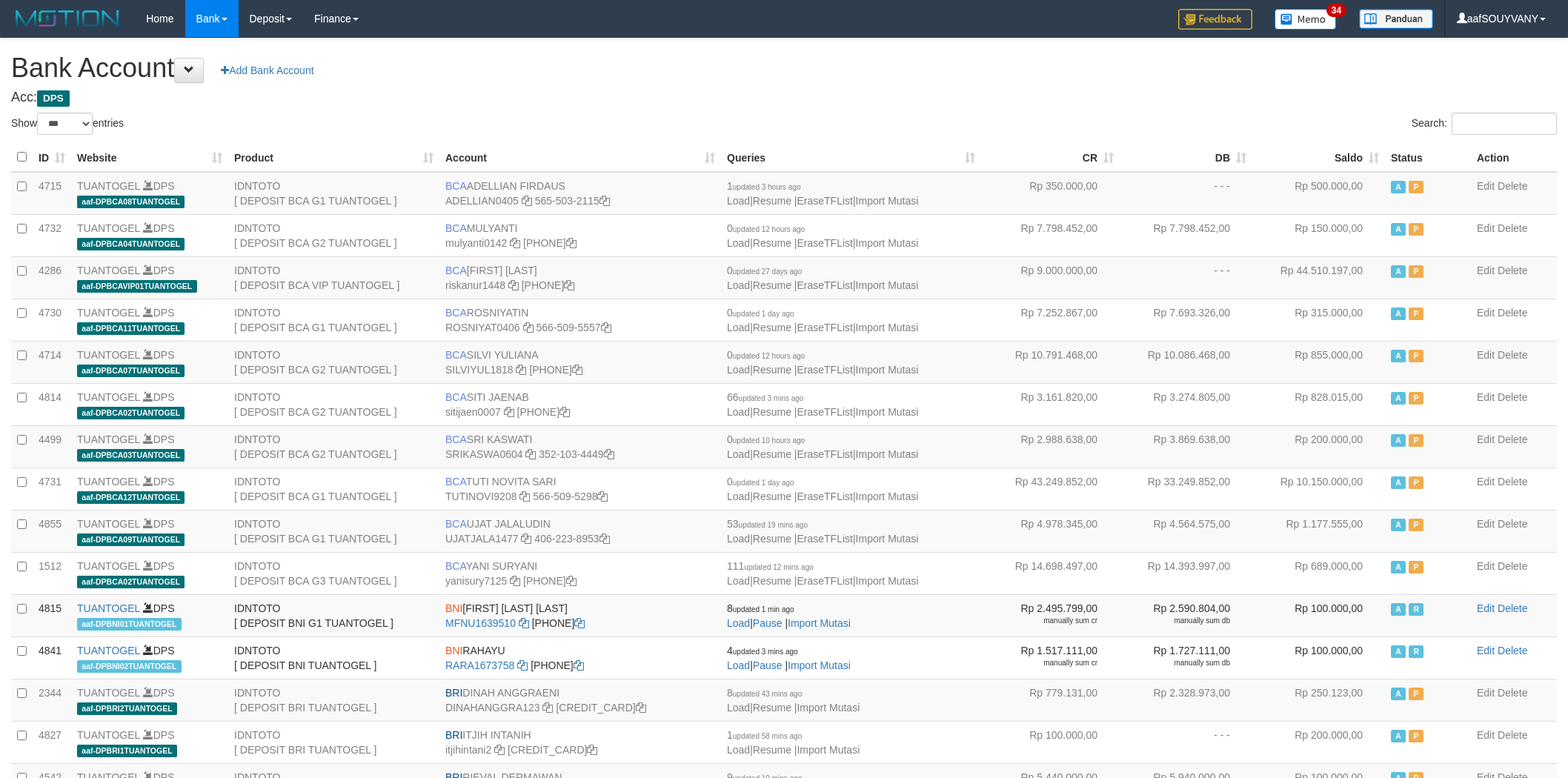 select on "***" 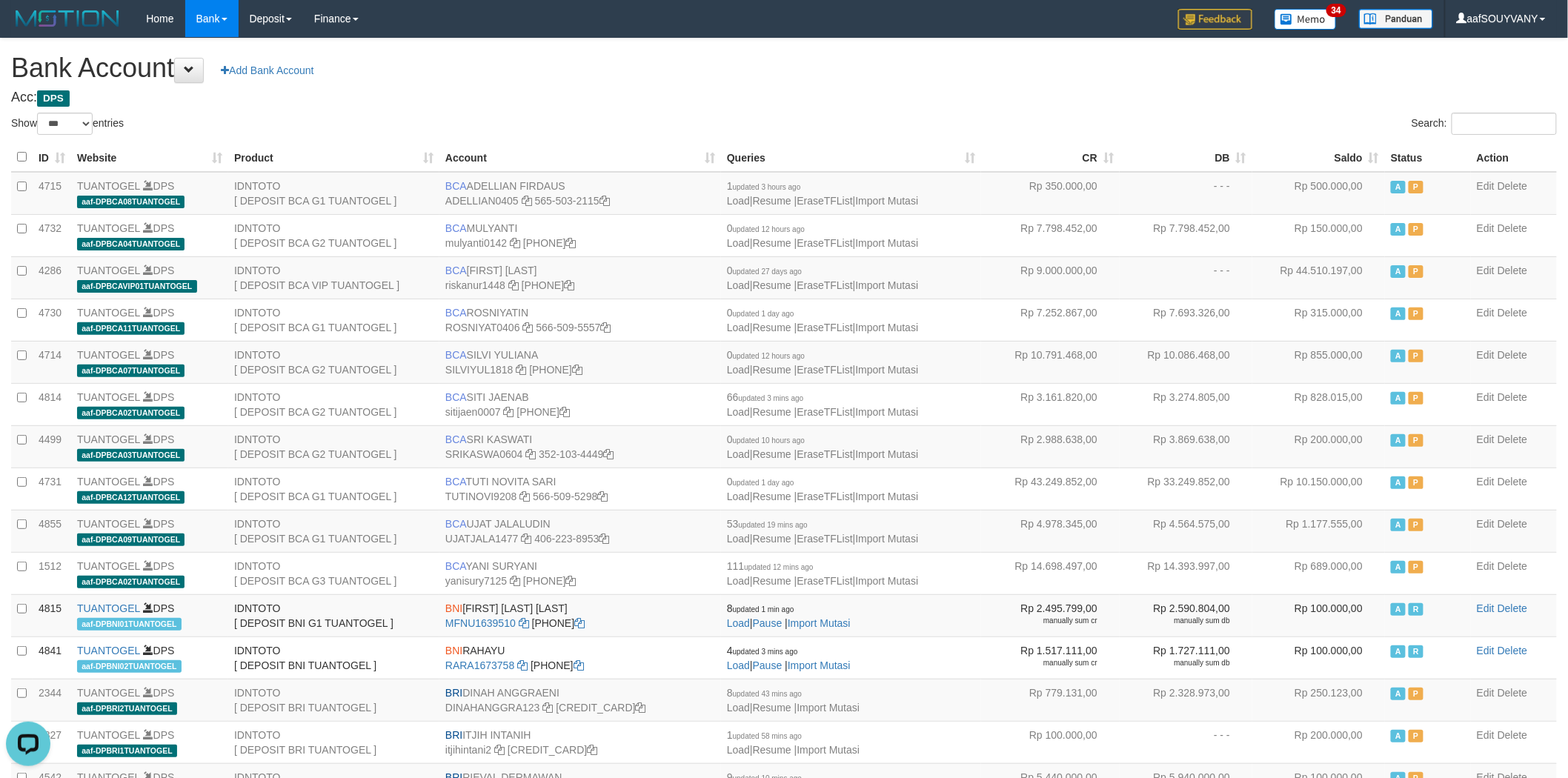 scroll, scrollTop: 0, scrollLeft: 0, axis: both 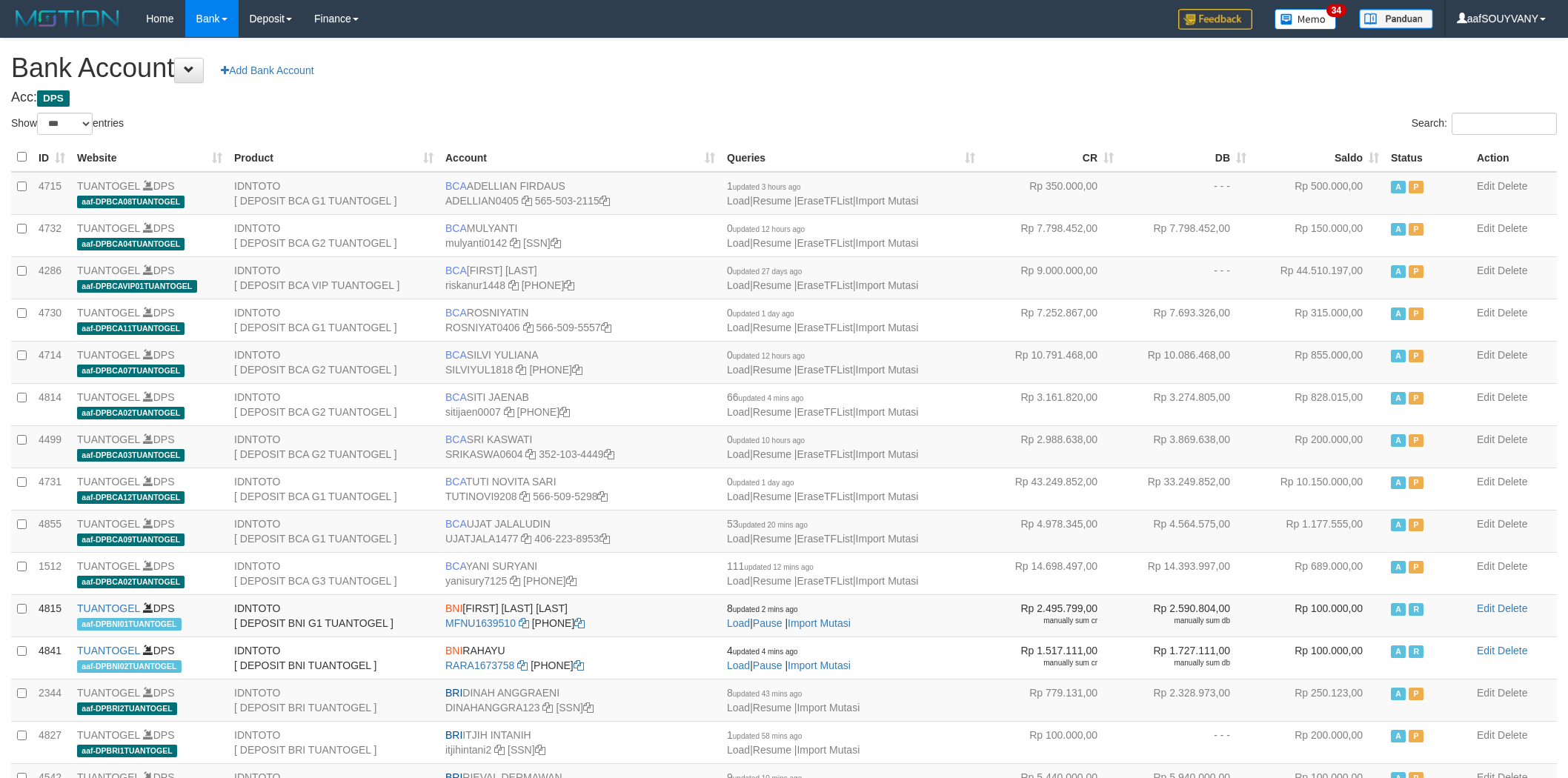 select on "***" 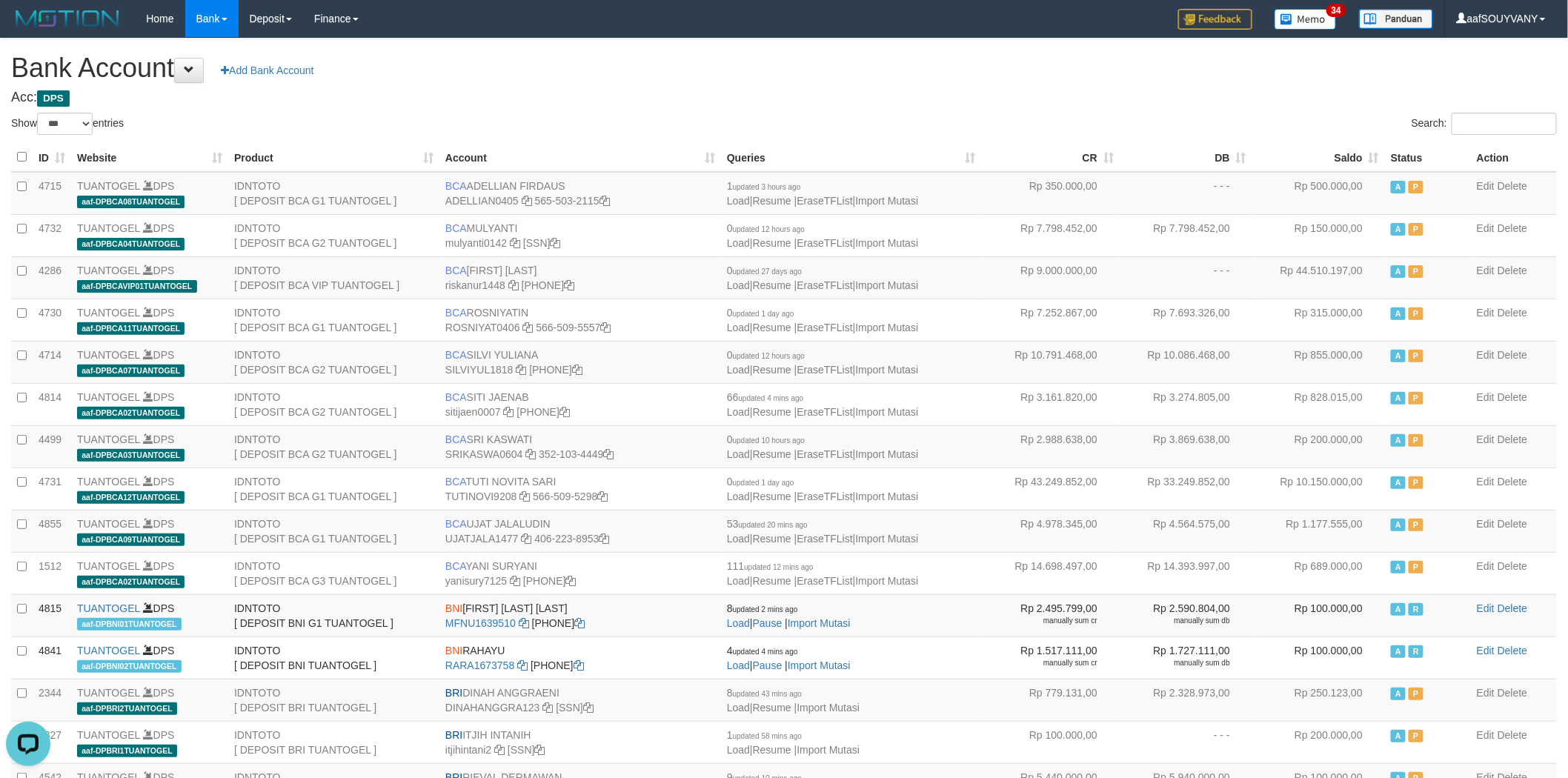 scroll, scrollTop: 0, scrollLeft: 0, axis: both 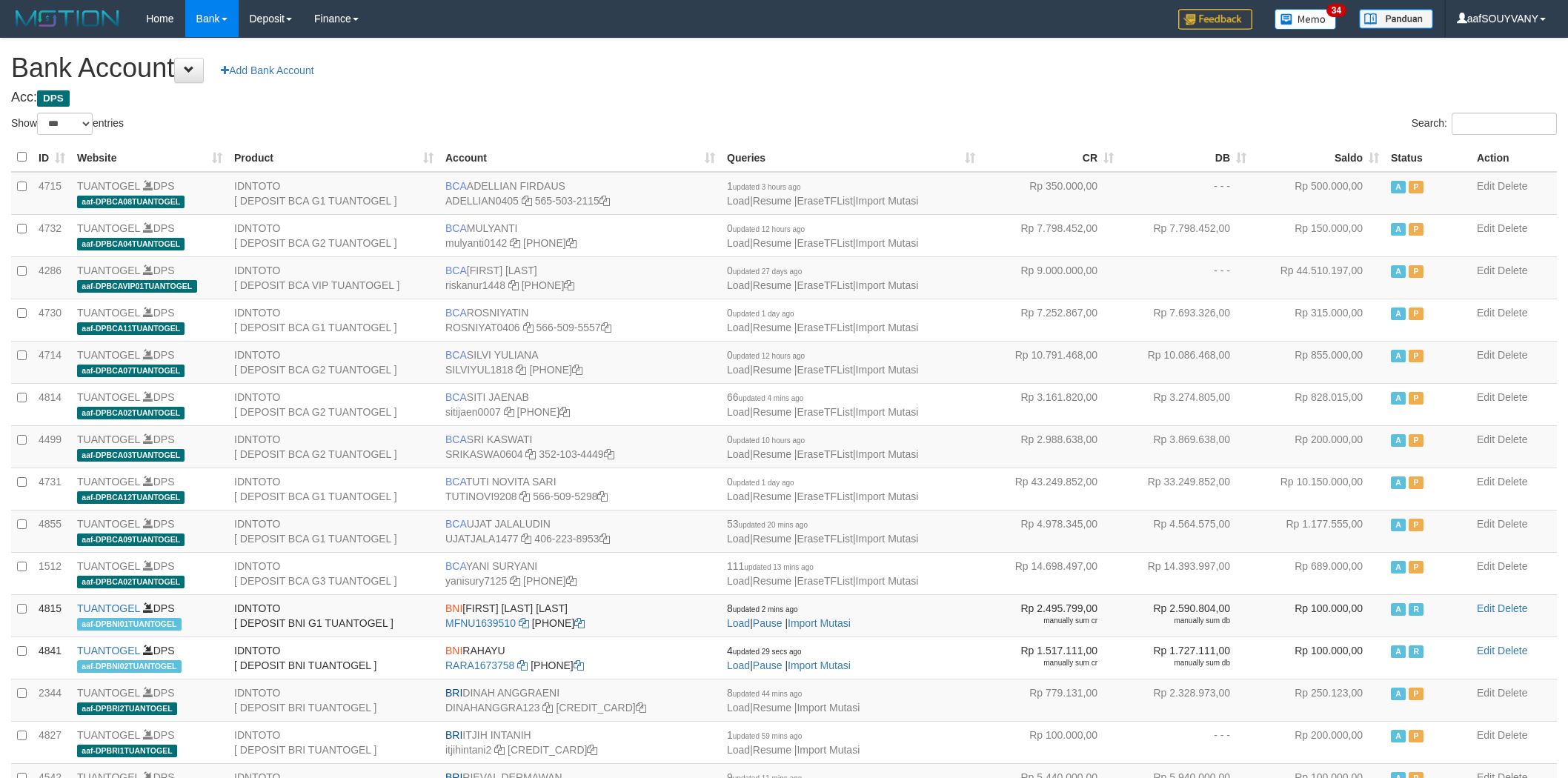 select on "***" 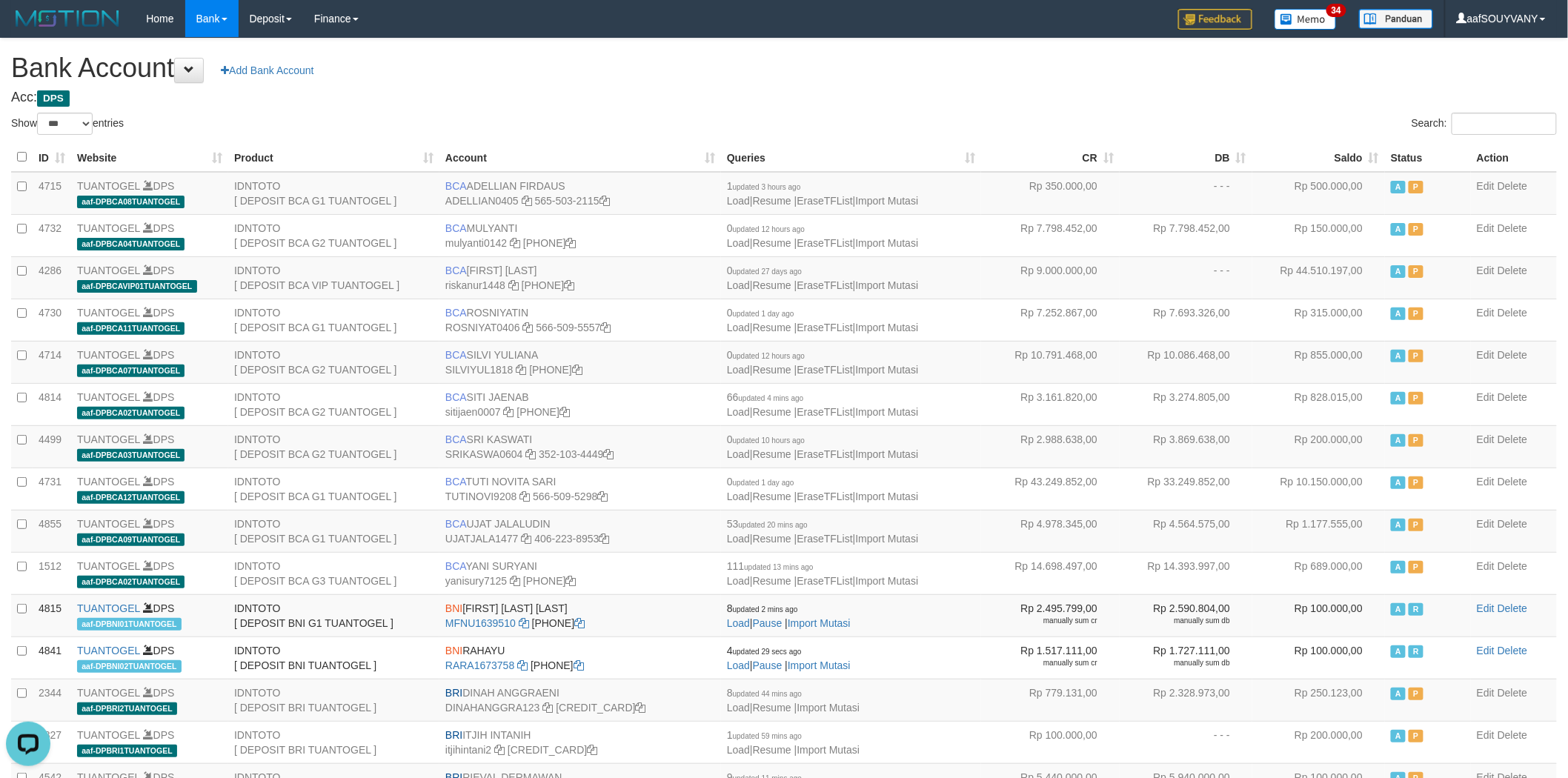 scroll, scrollTop: 0, scrollLeft: 0, axis: both 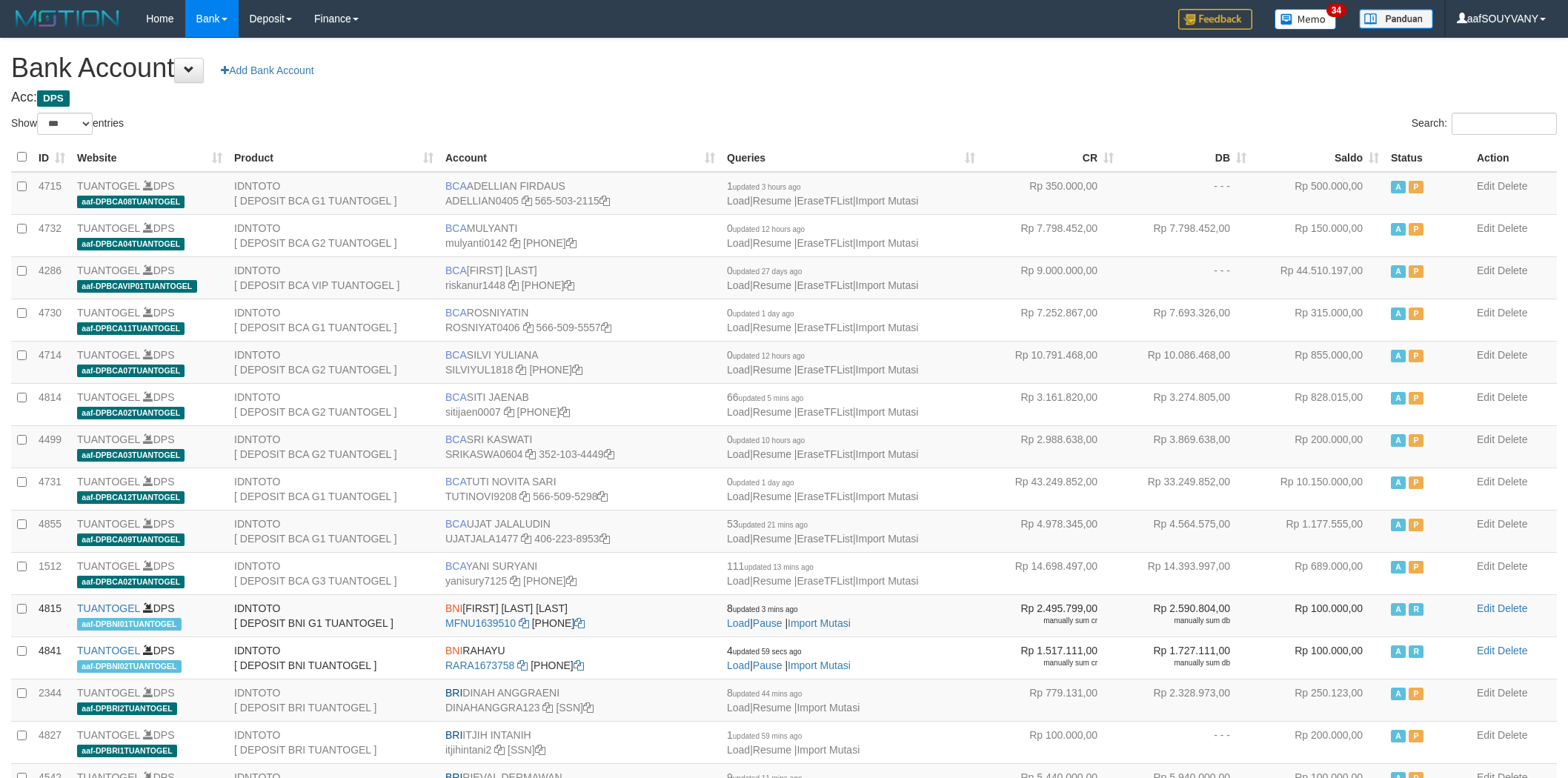 select on "***" 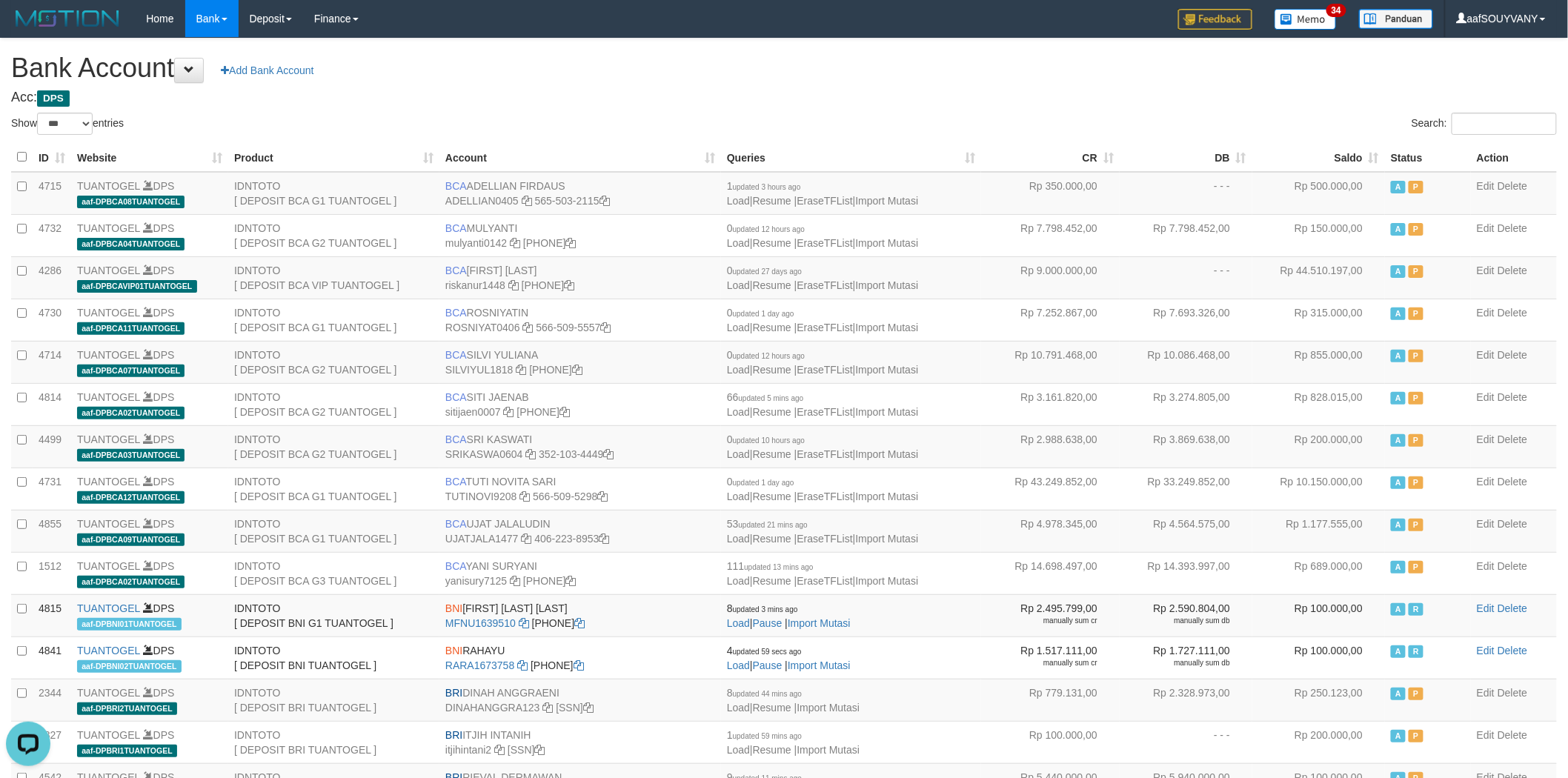 scroll, scrollTop: 0, scrollLeft: 0, axis: both 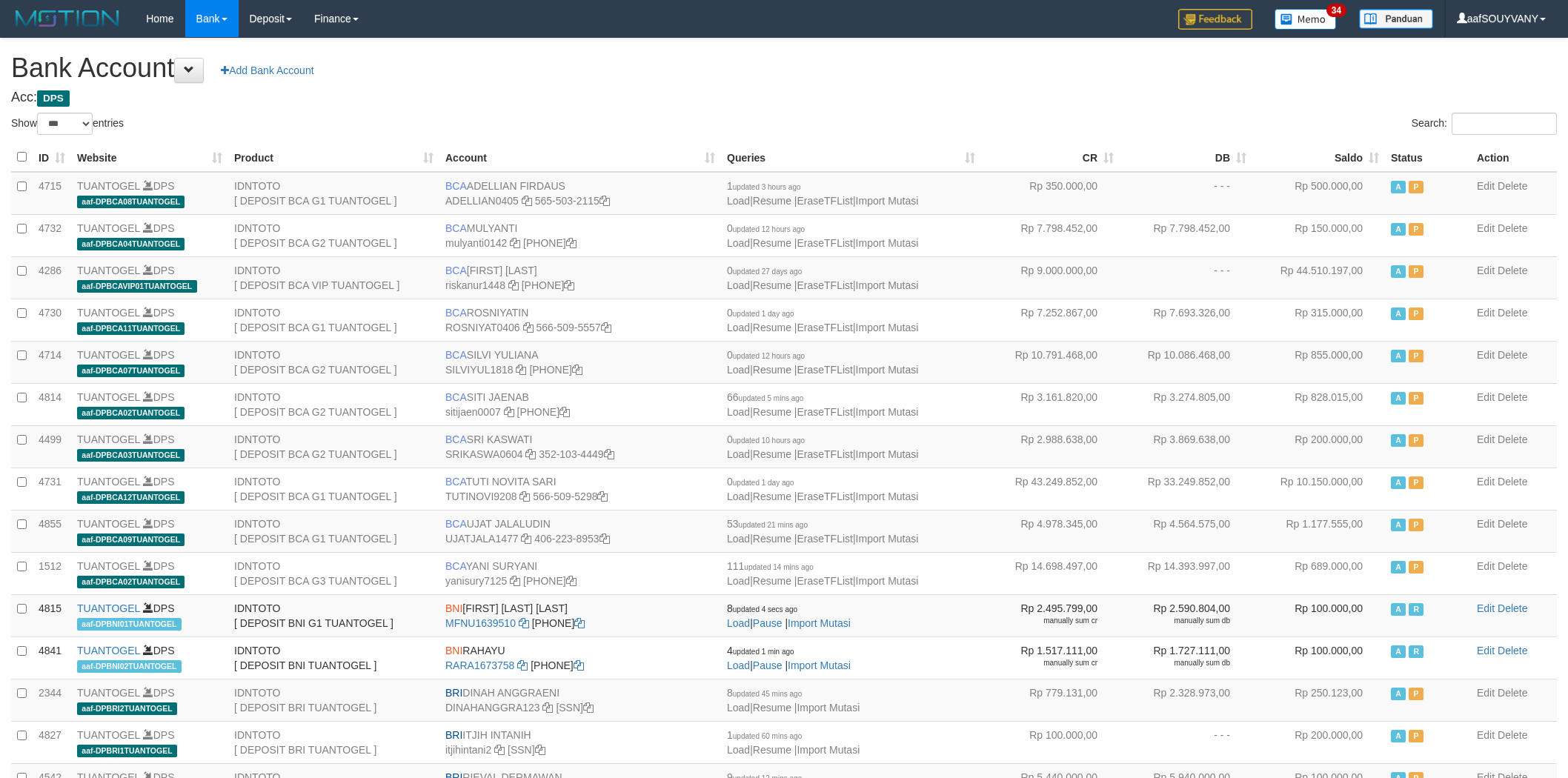 select on "***" 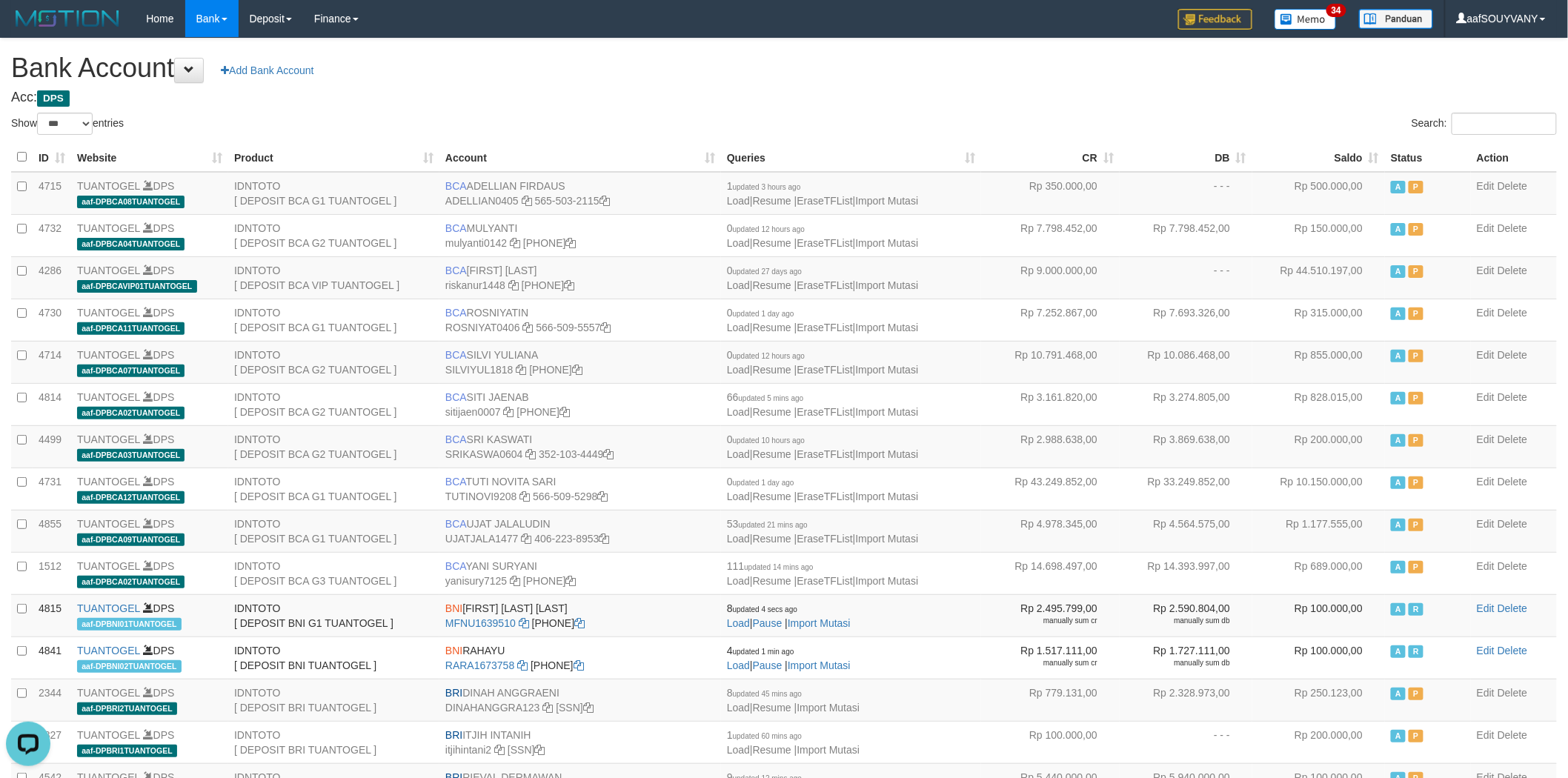 scroll, scrollTop: 0, scrollLeft: 0, axis: both 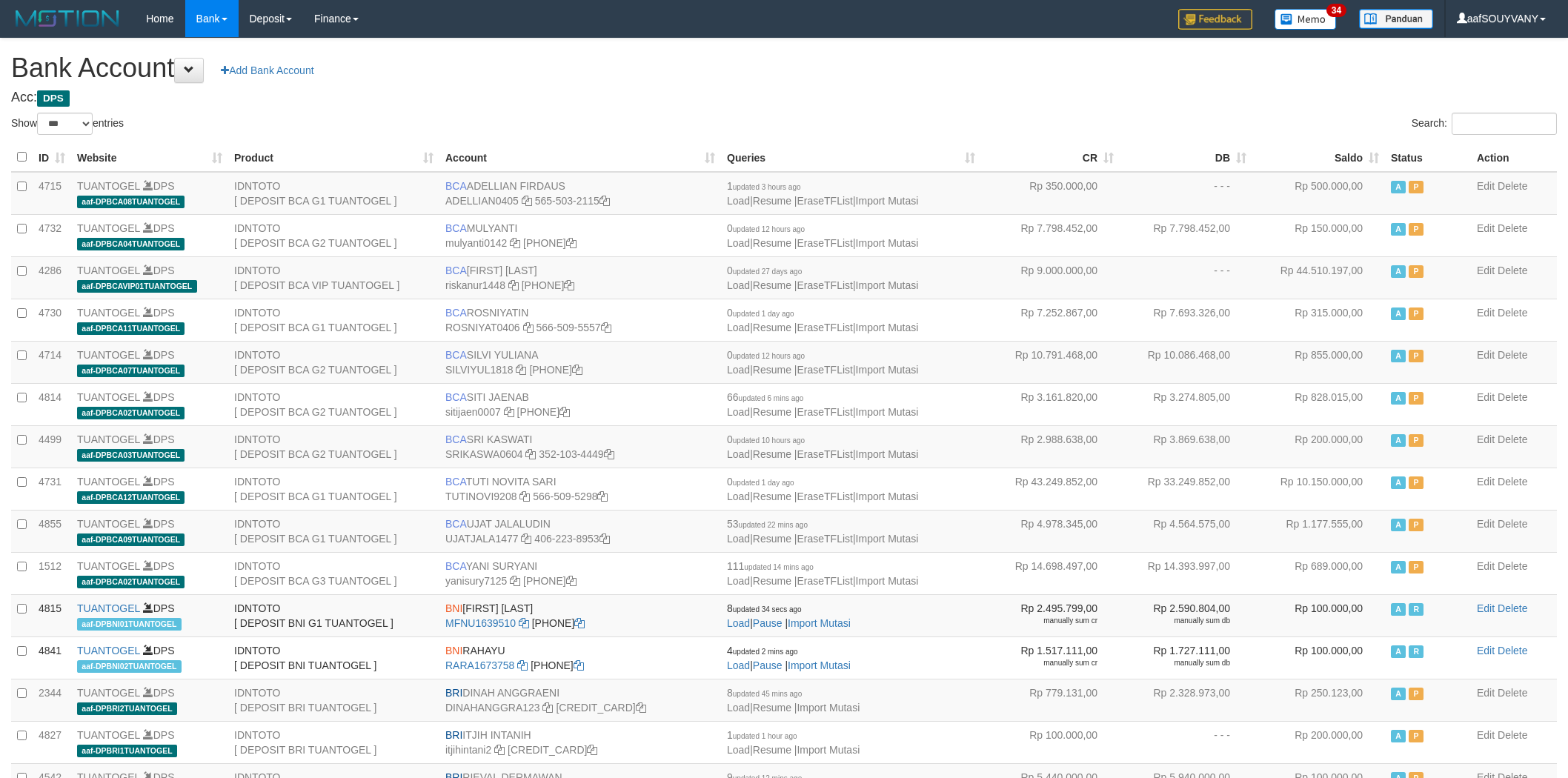 select on "***" 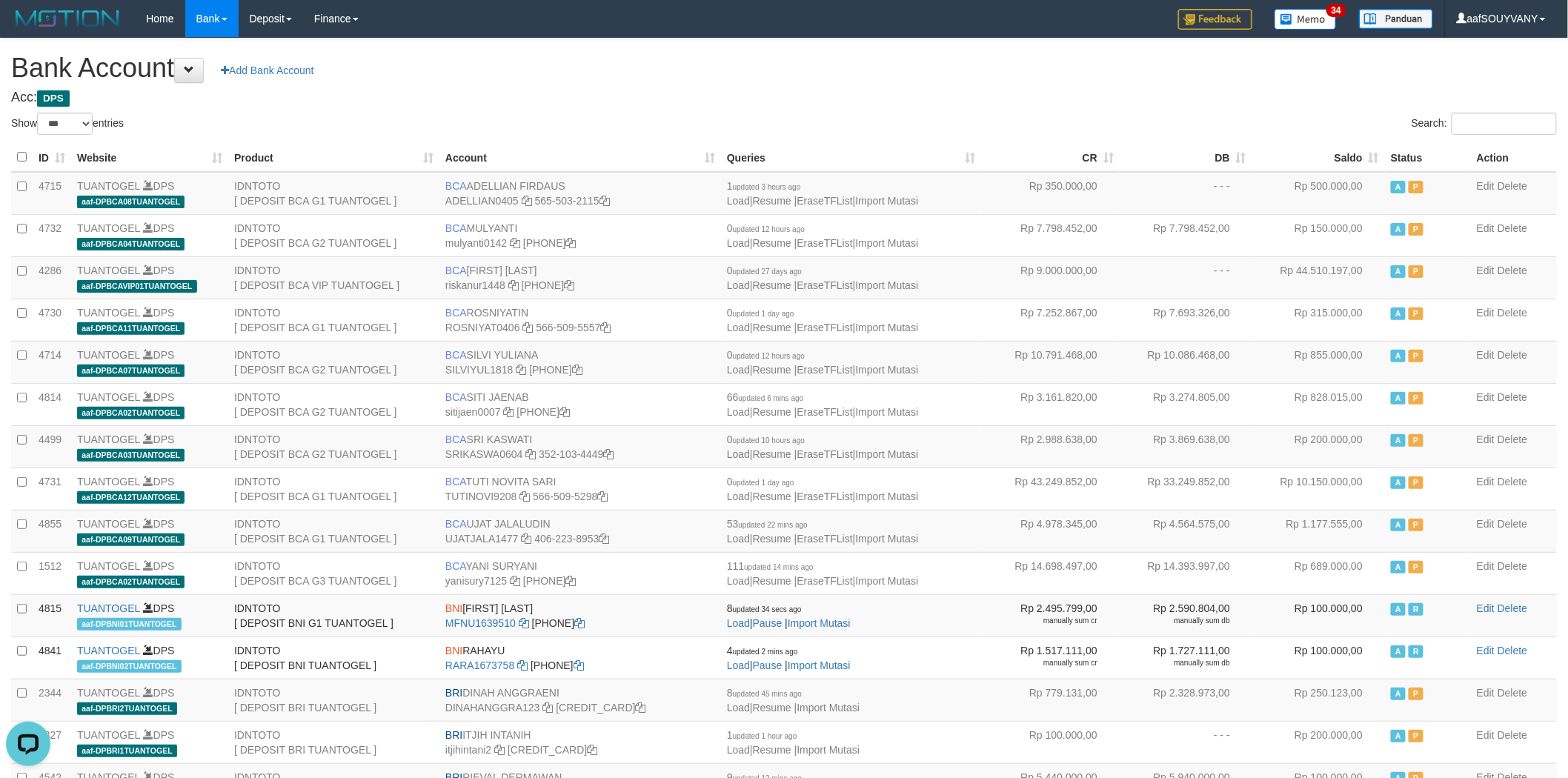 scroll, scrollTop: 0, scrollLeft: 0, axis: both 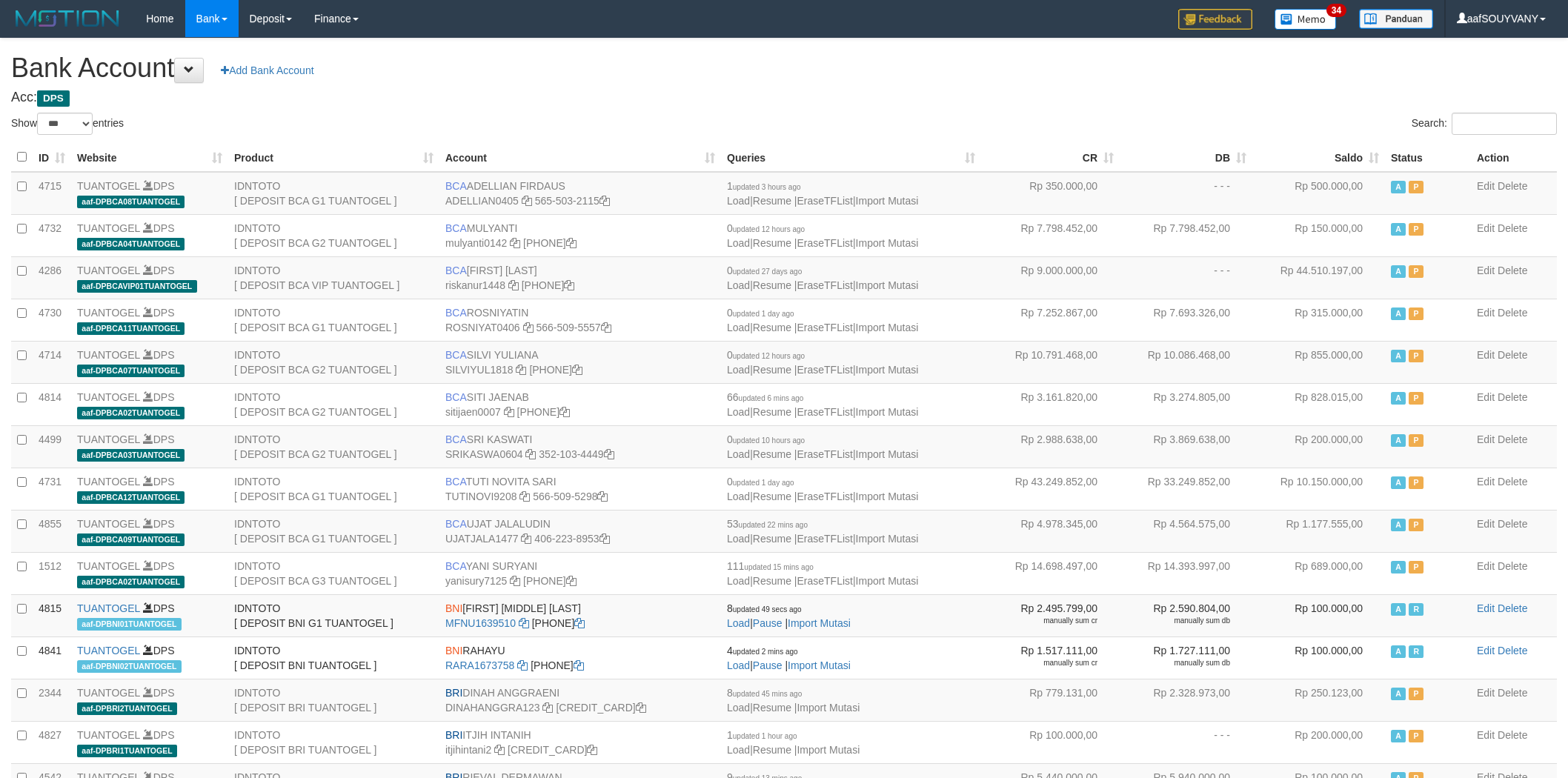select on "***" 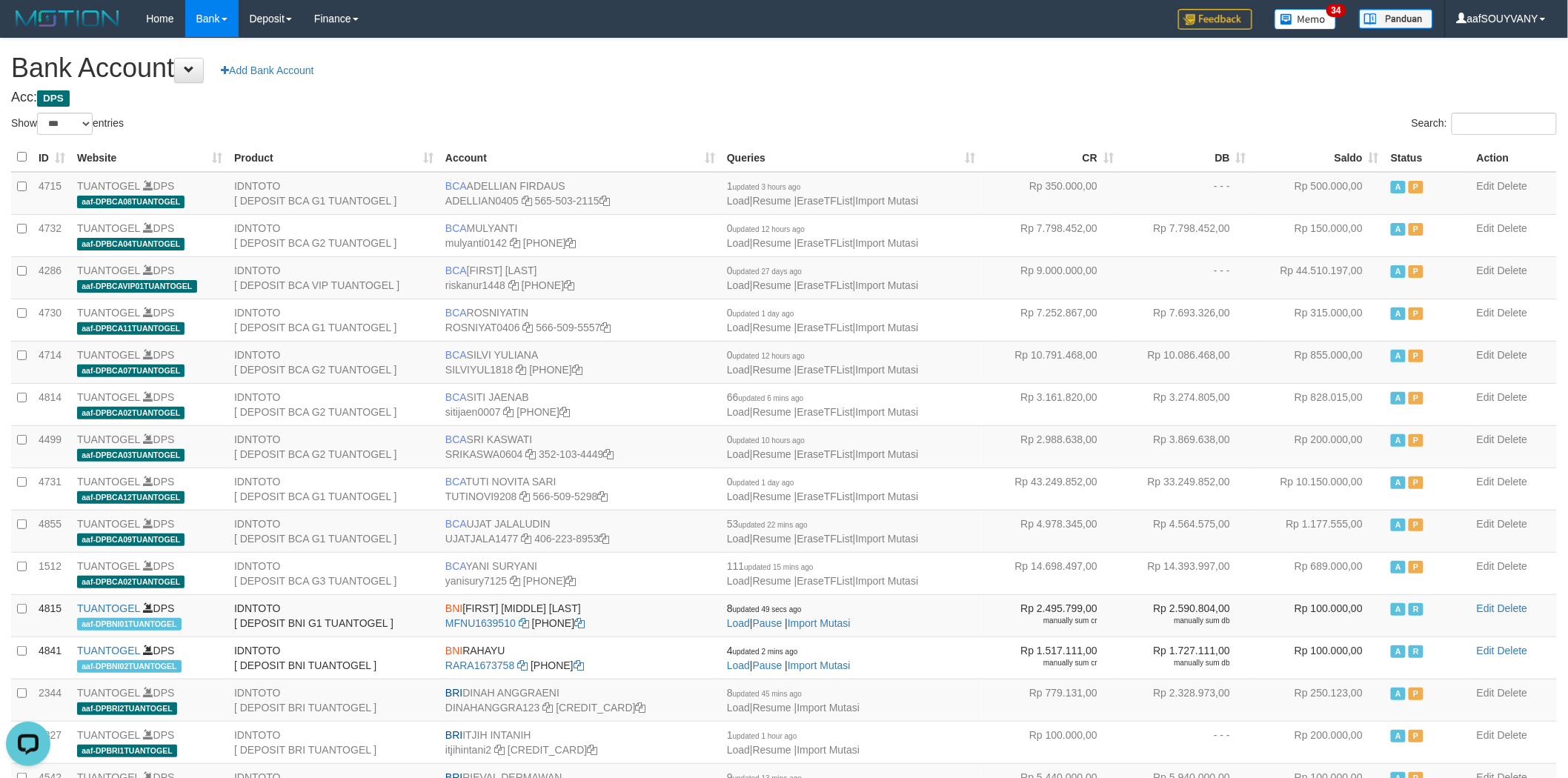 scroll, scrollTop: 0, scrollLeft: 0, axis: both 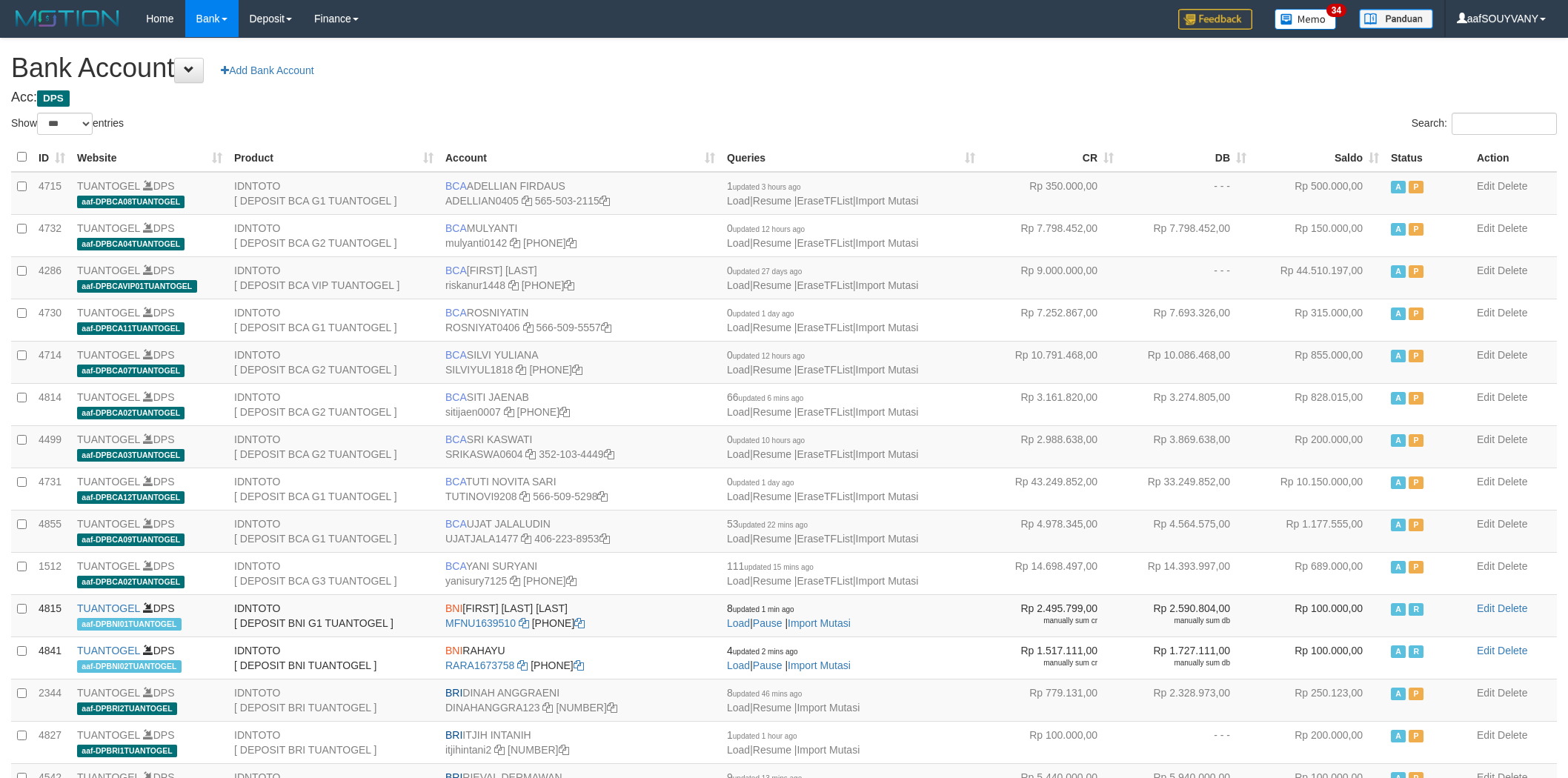 select on "***" 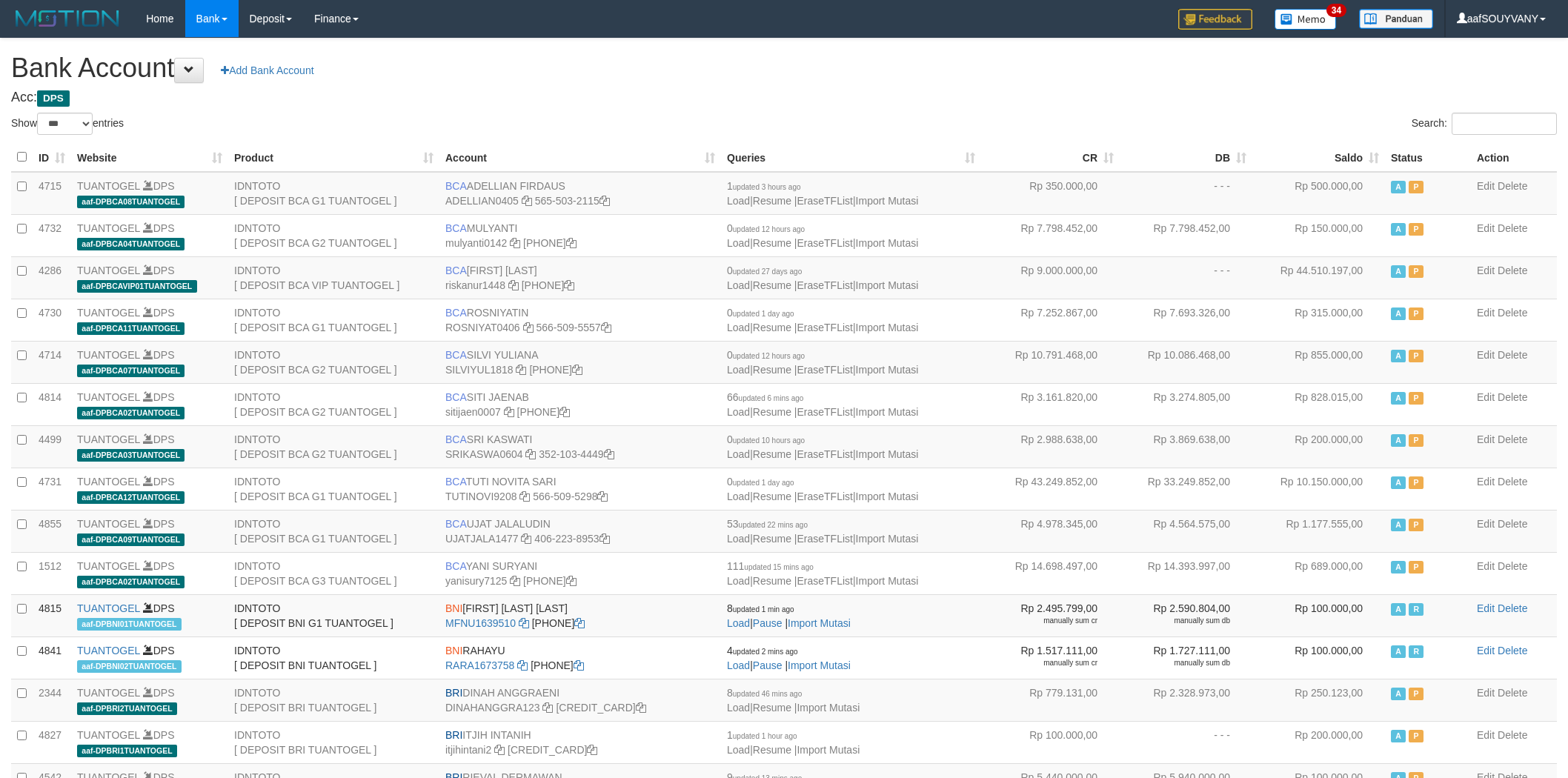 select on "***" 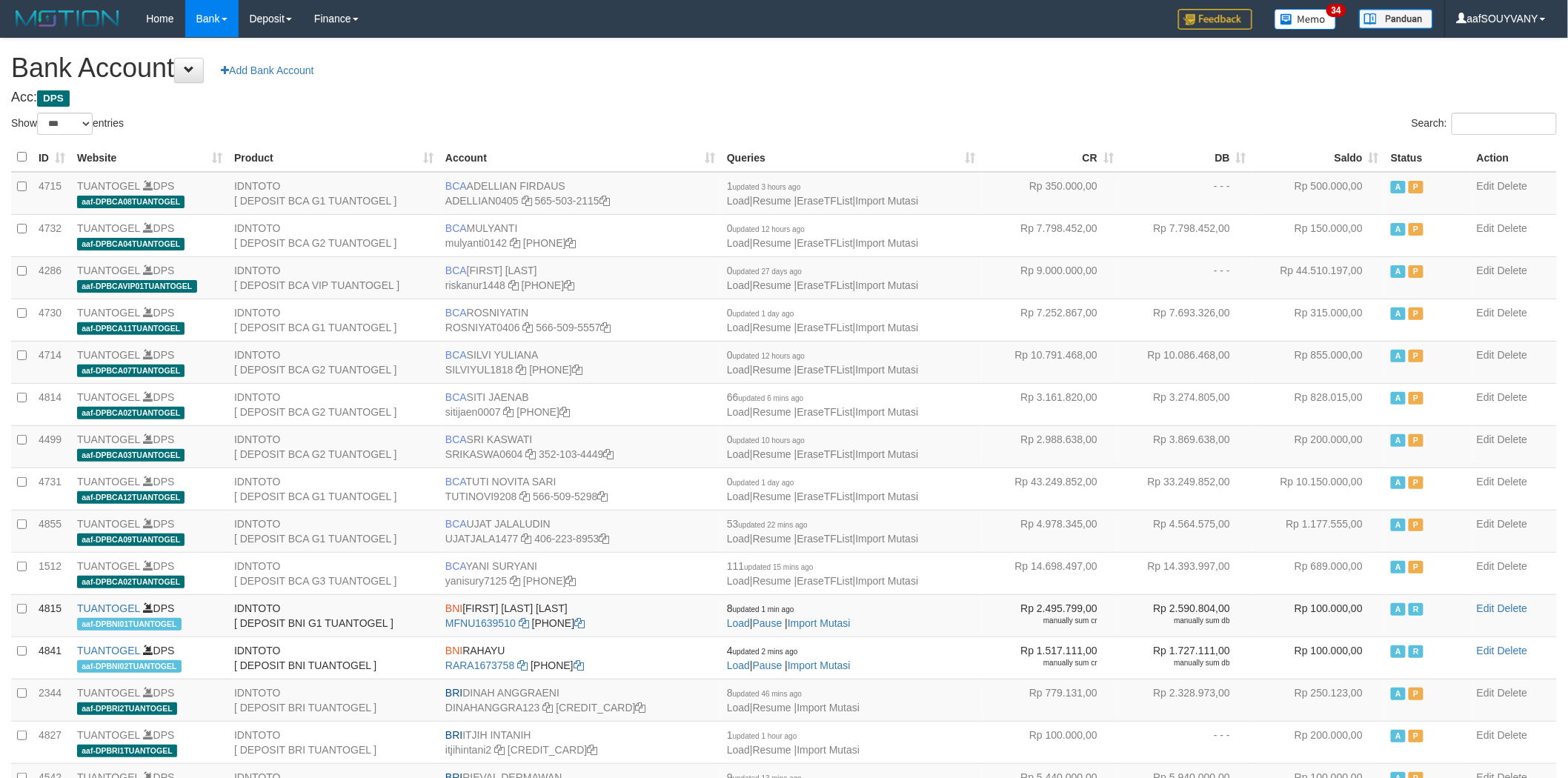 drag, startPoint x: 0, startPoint y: 0, endPoint x: 737, endPoint y: 78, distance: 741.1161 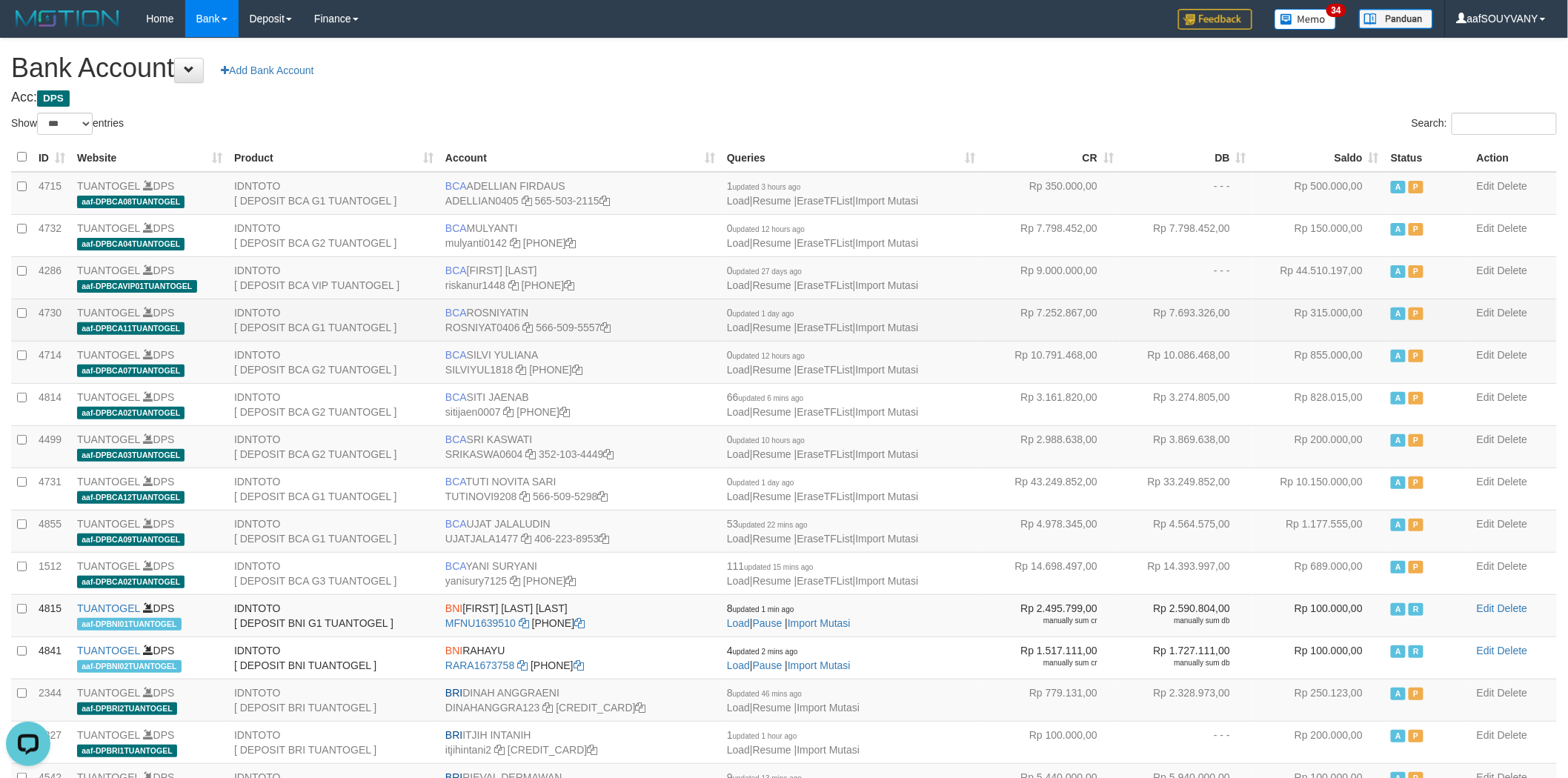scroll, scrollTop: 0, scrollLeft: 0, axis: both 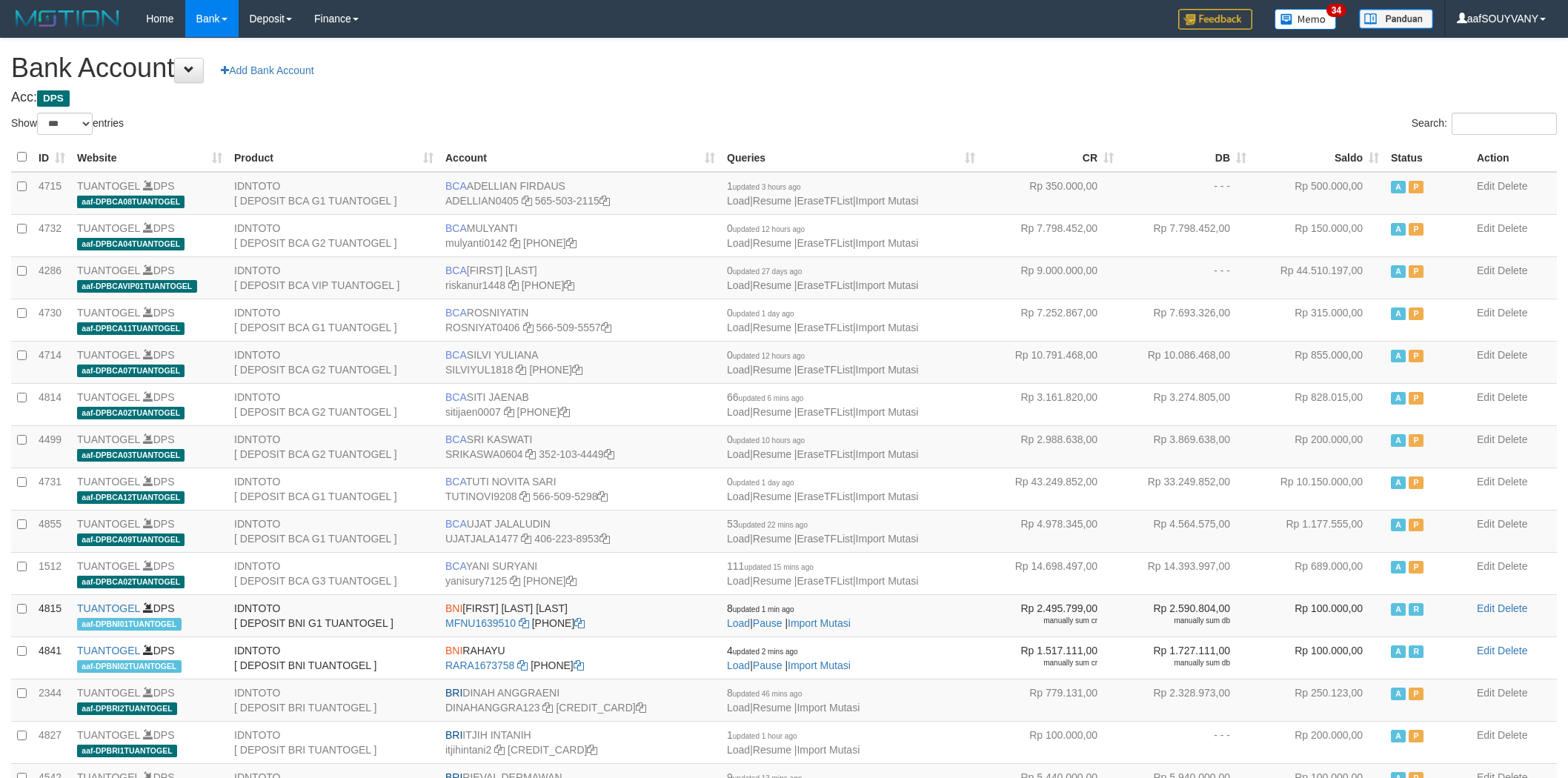 select on "***" 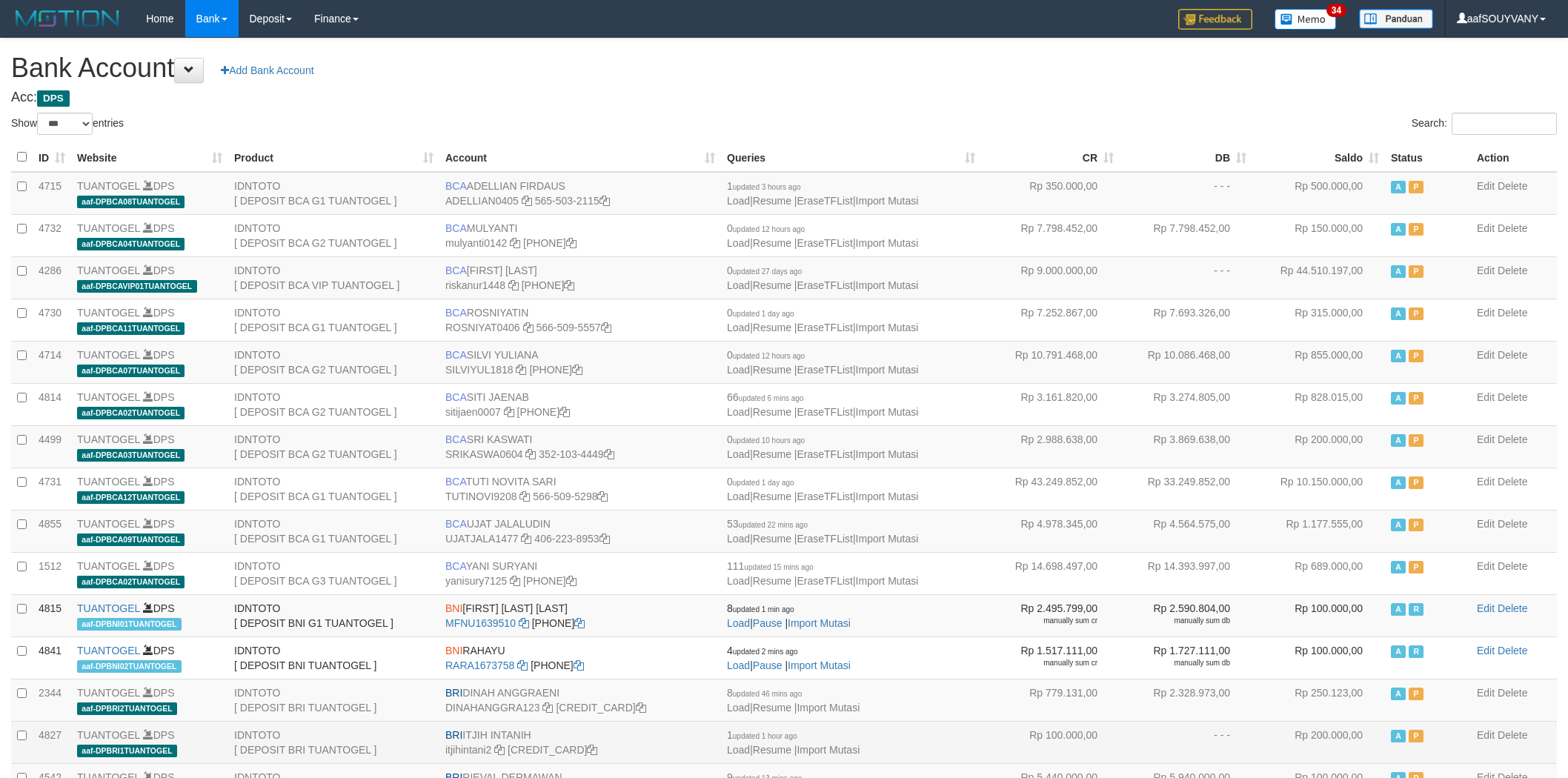 scroll, scrollTop: 0, scrollLeft: 0, axis: both 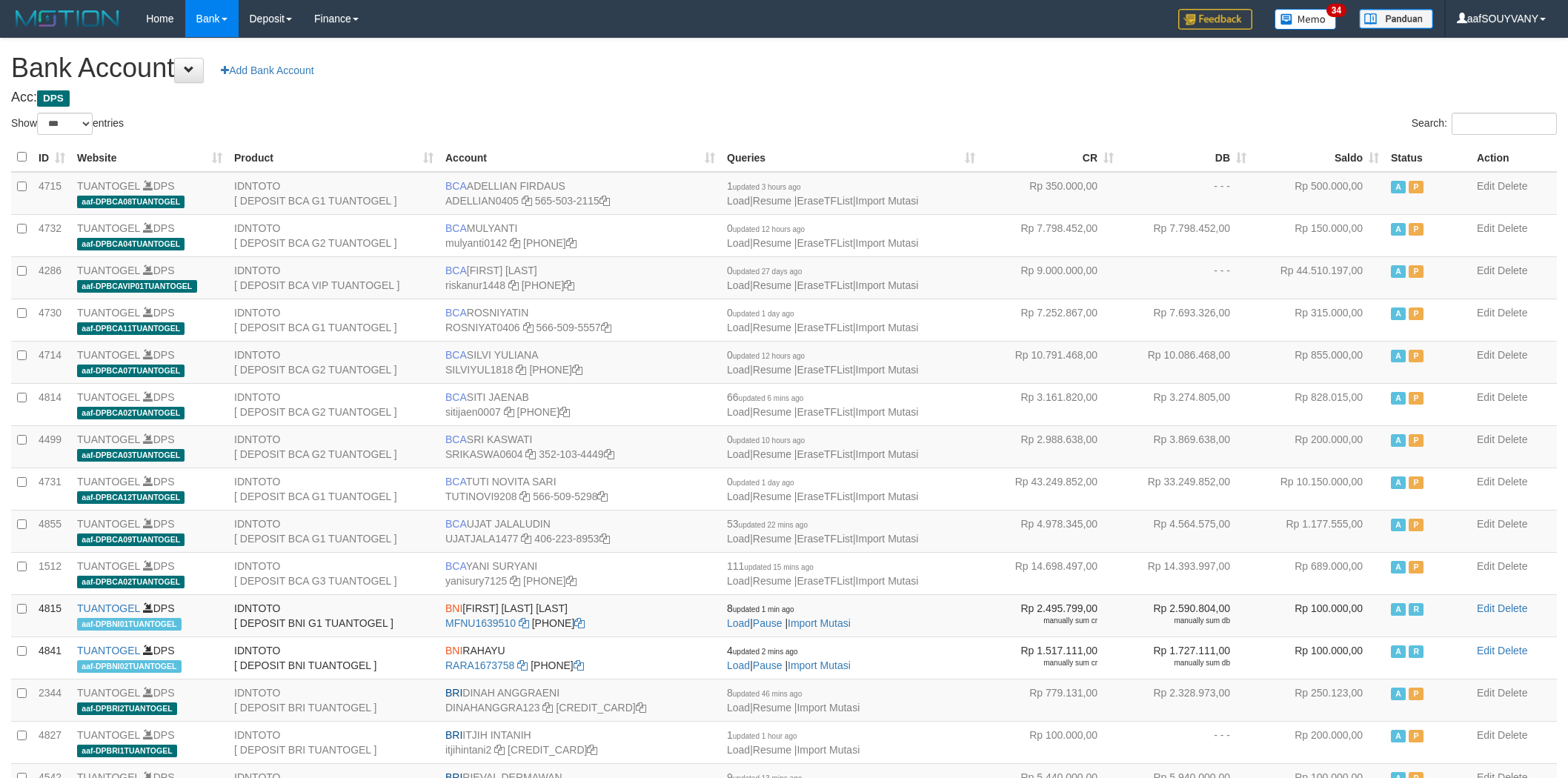 select on "***" 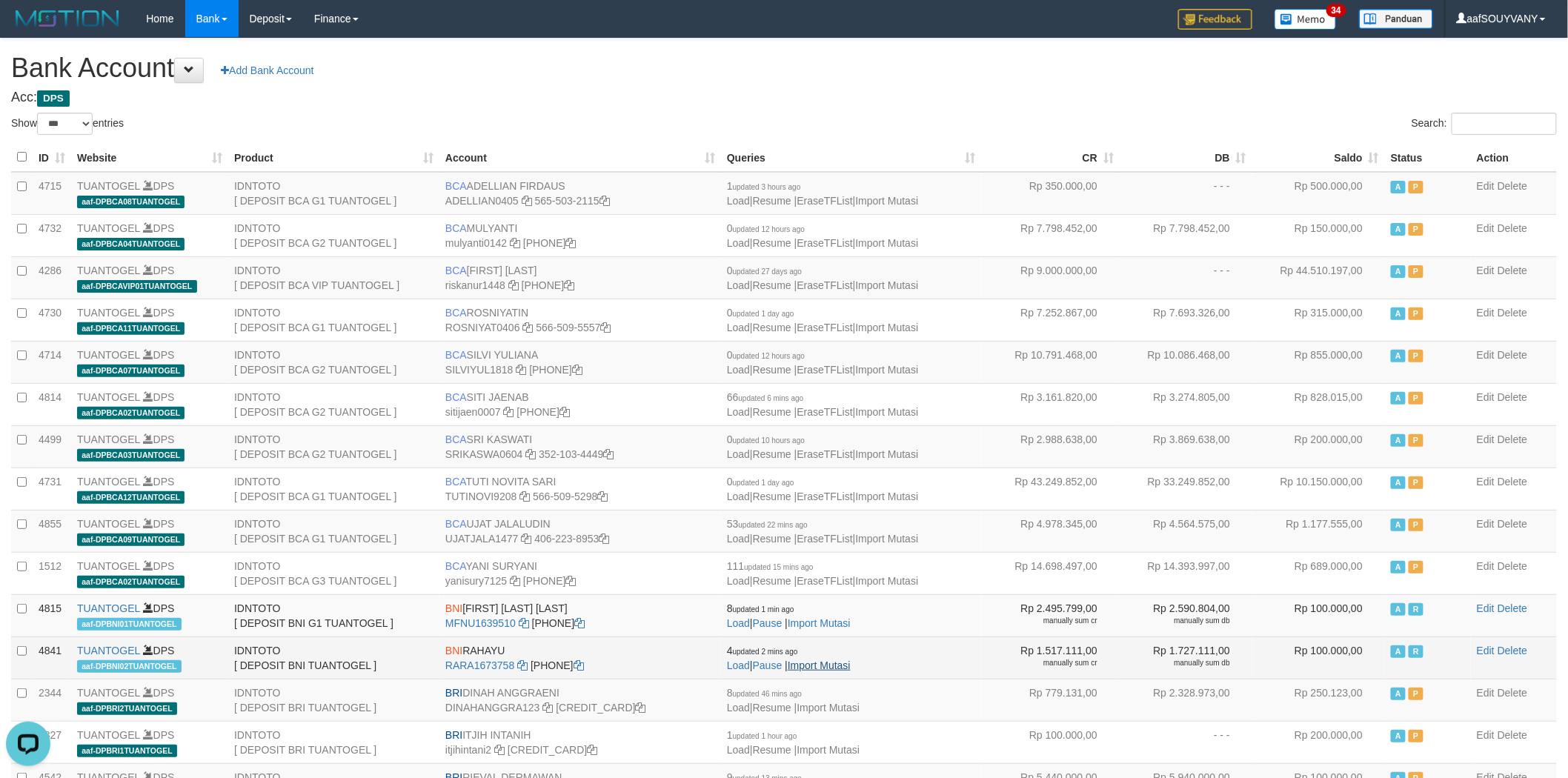 scroll, scrollTop: 0, scrollLeft: 0, axis: both 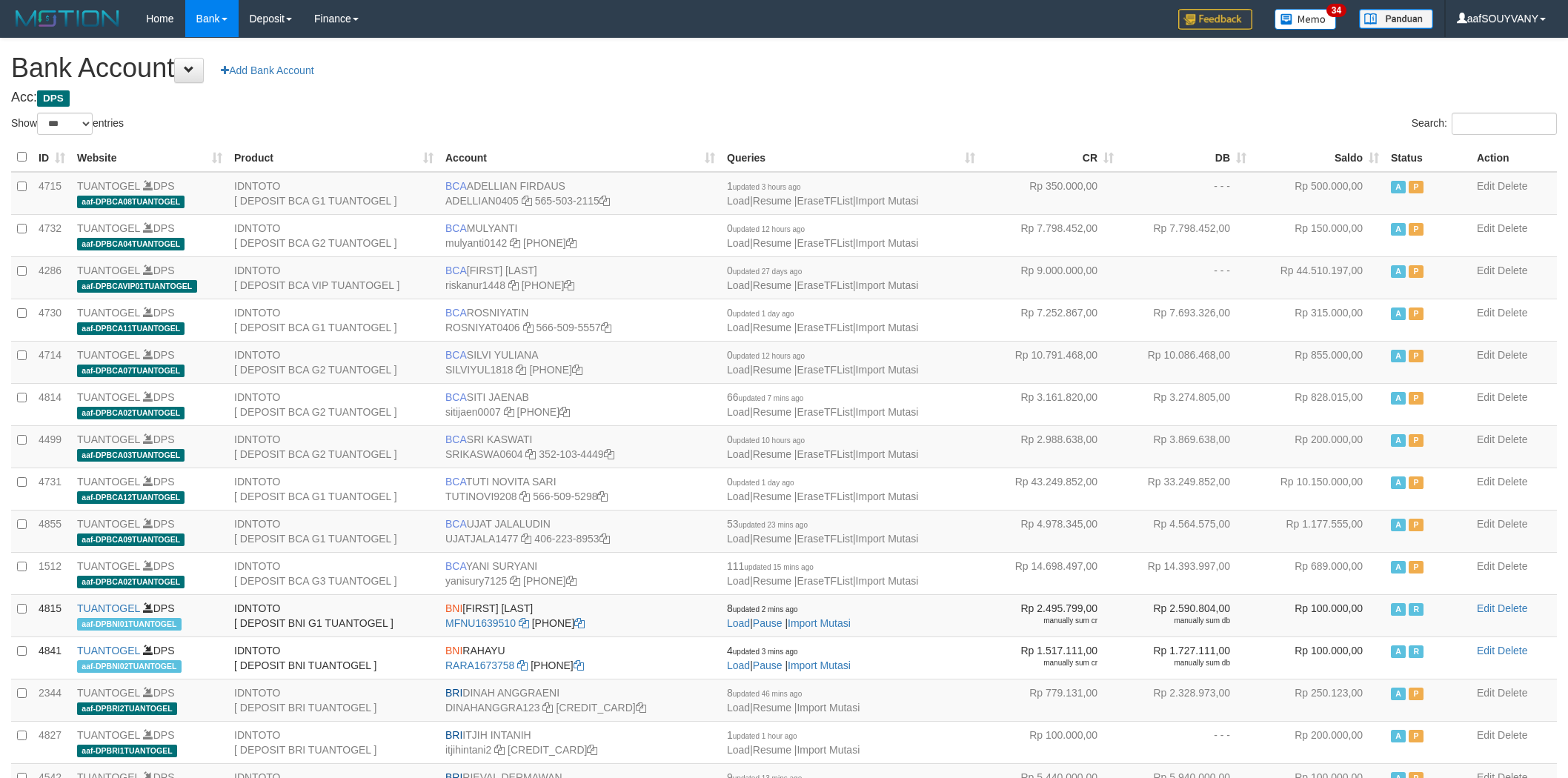 select on "***" 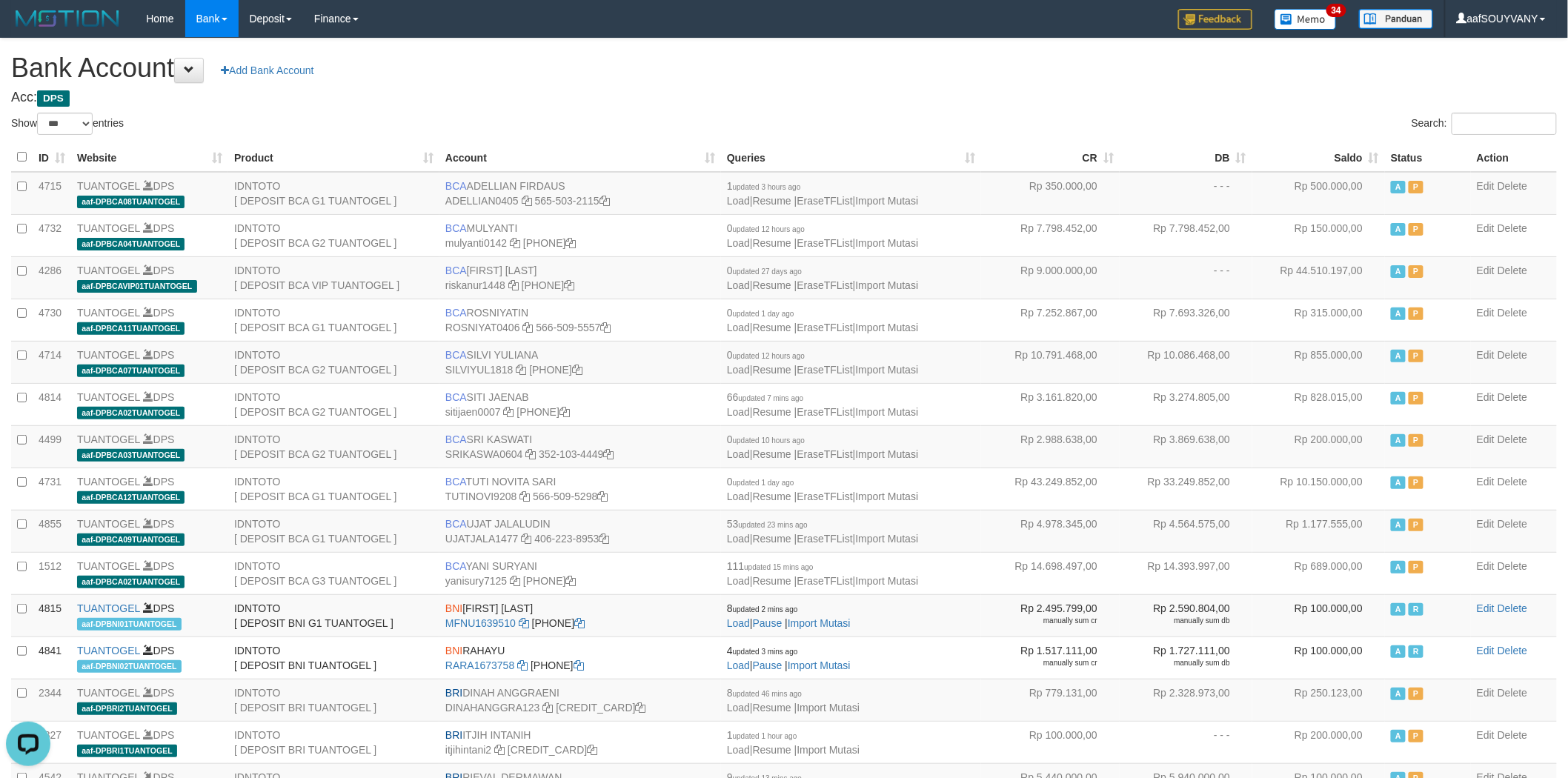 scroll, scrollTop: 0, scrollLeft: 0, axis: both 